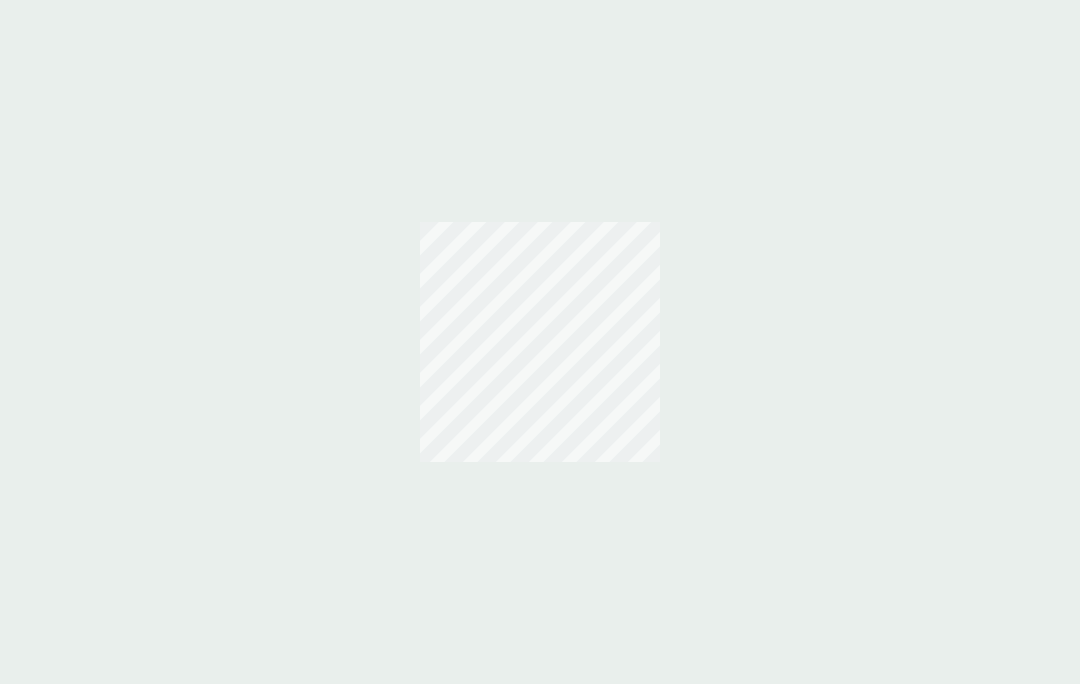 scroll, scrollTop: 0, scrollLeft: 0, axis: both 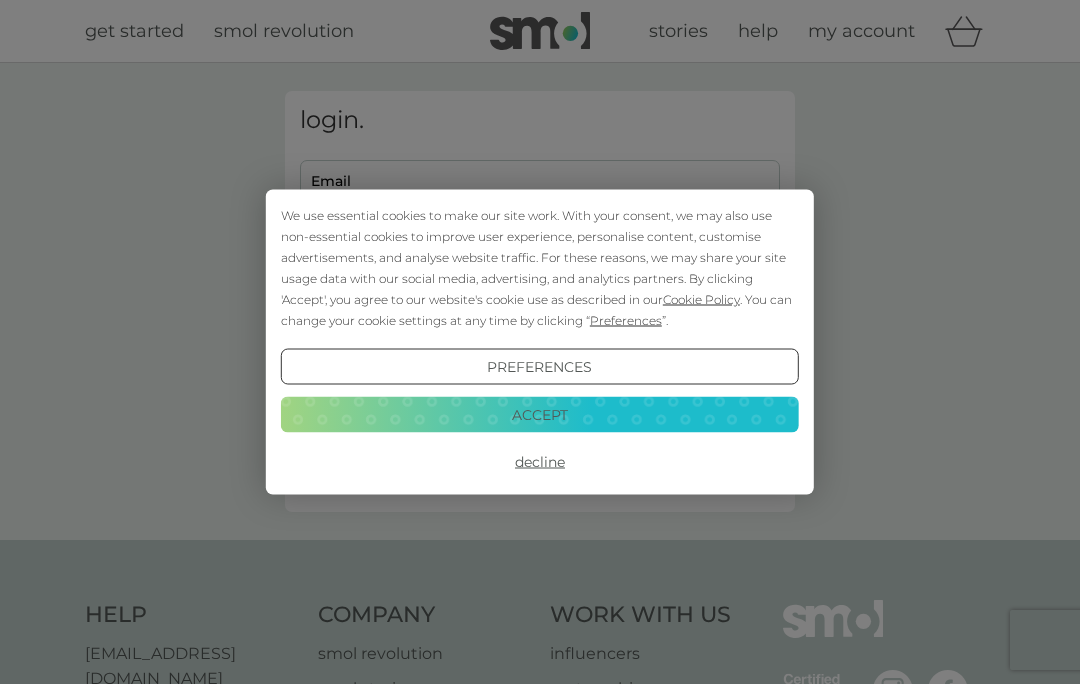 click on "Accept" at bounding box center (540, 414) 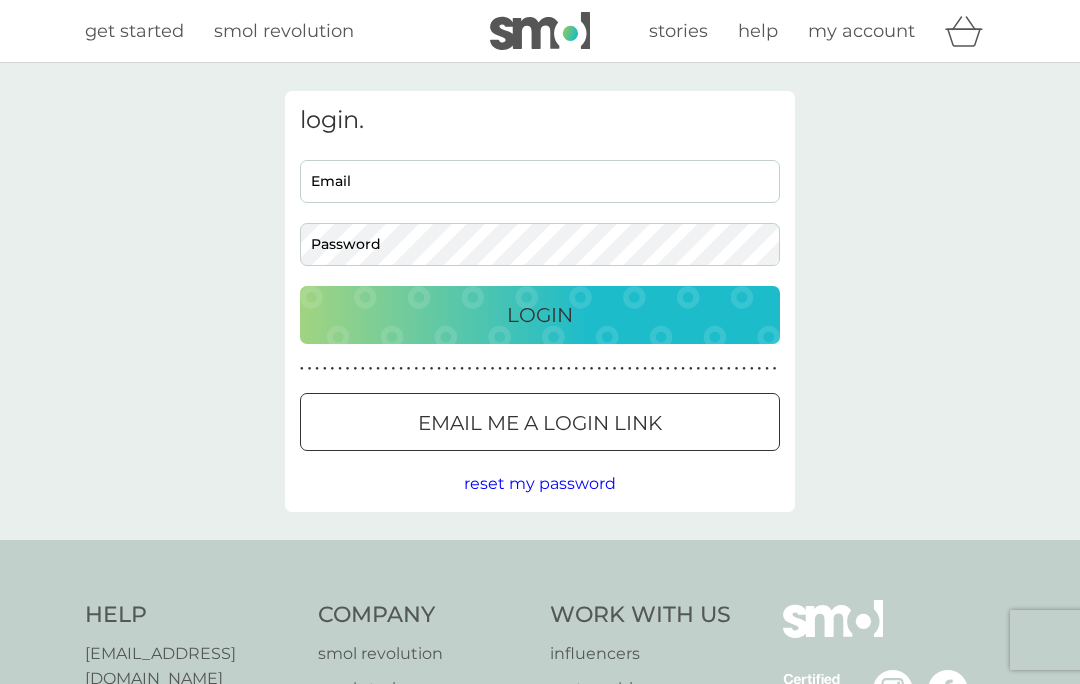 scroll, scrollTop: 0, scrollLeft: 0, axis: both 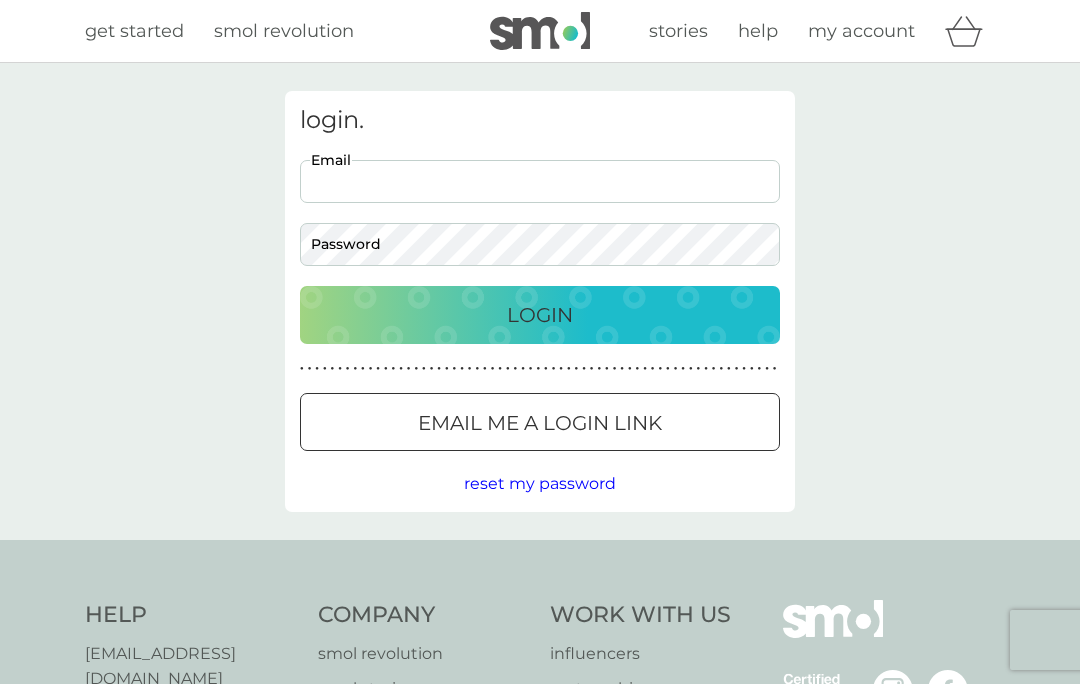 type on "curry.g@icloud.com" 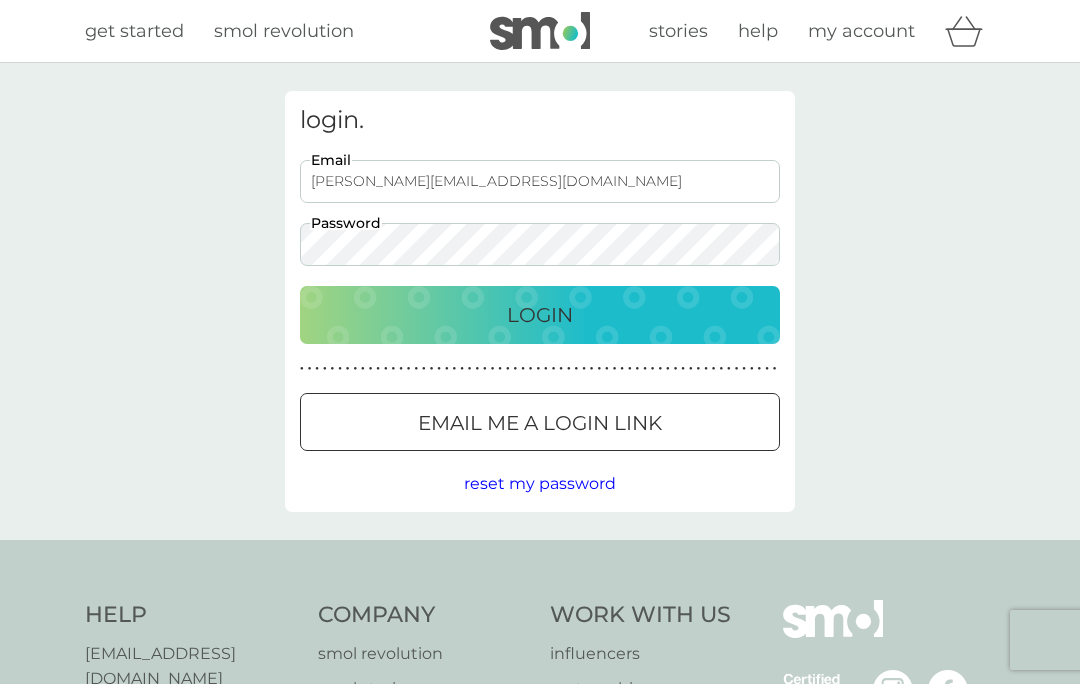 click on "Login" at bounding box center (540, 315) 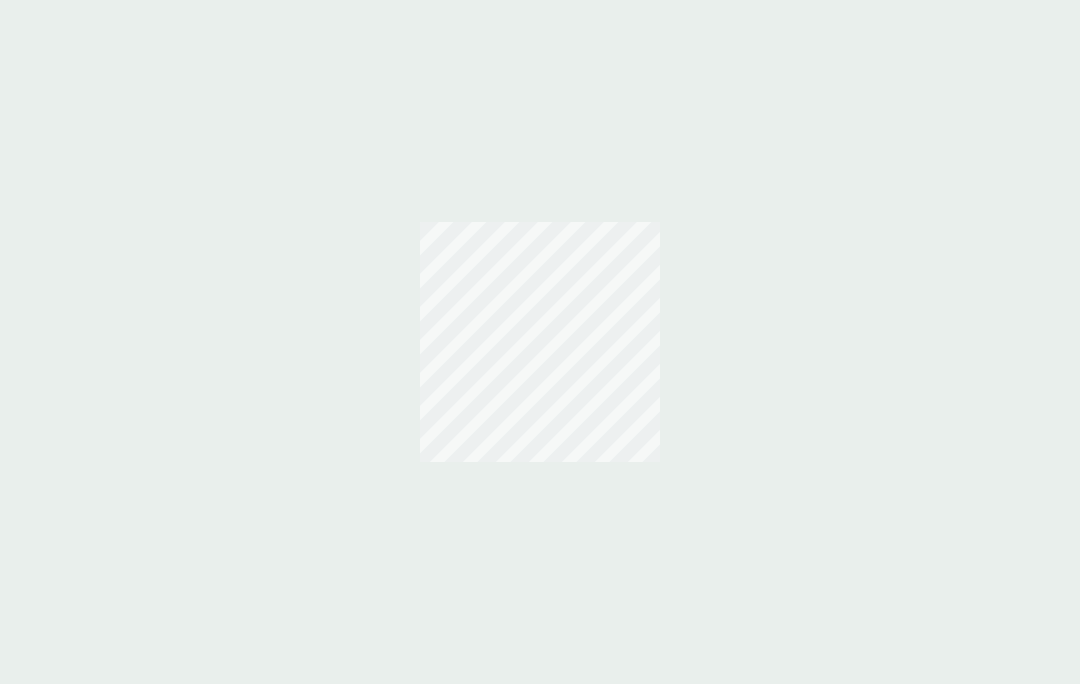 scroll, scrollTop: 0, scrollLeft: 0, axis: both 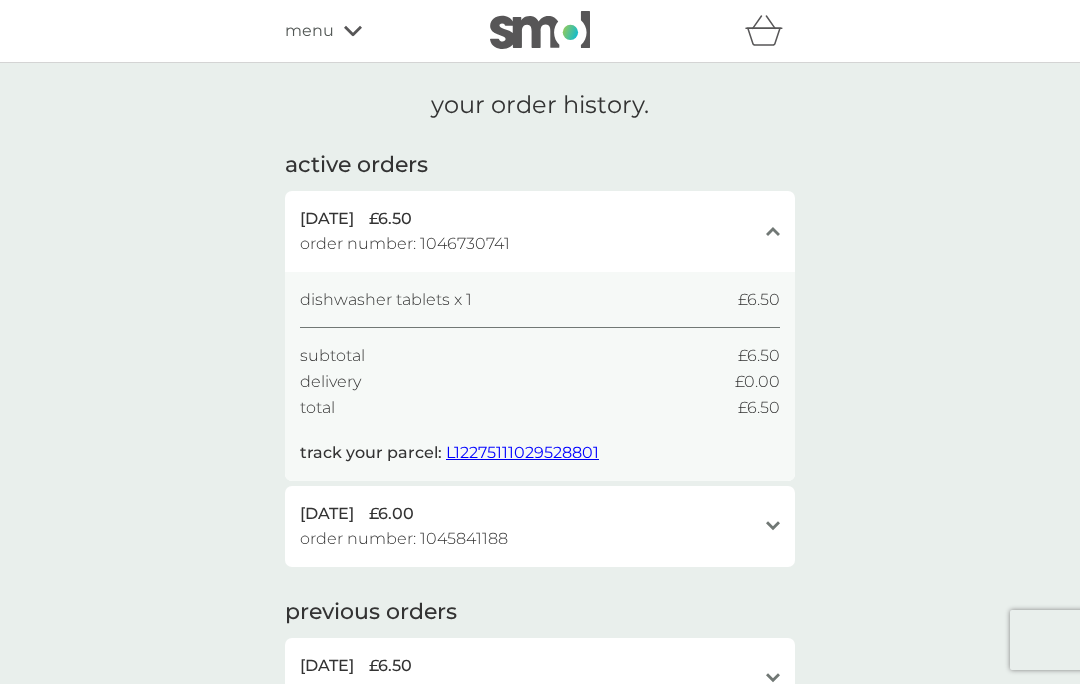click on "menu" at bounding box center [309, 31] 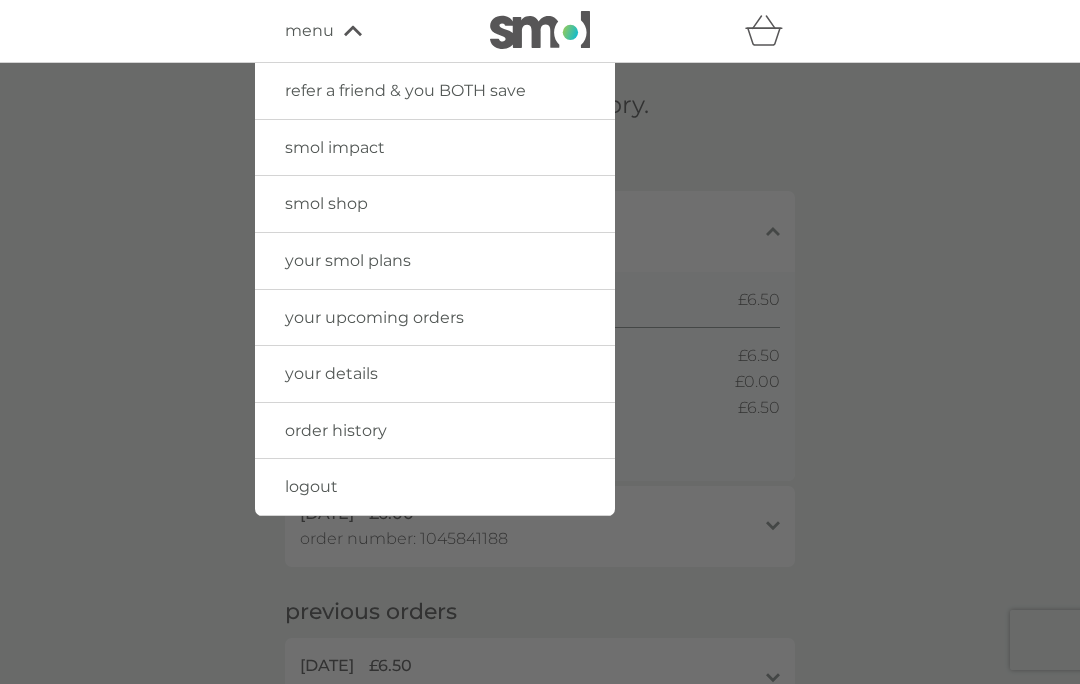 click on "your smol plans" at bounding box center [348, 260] 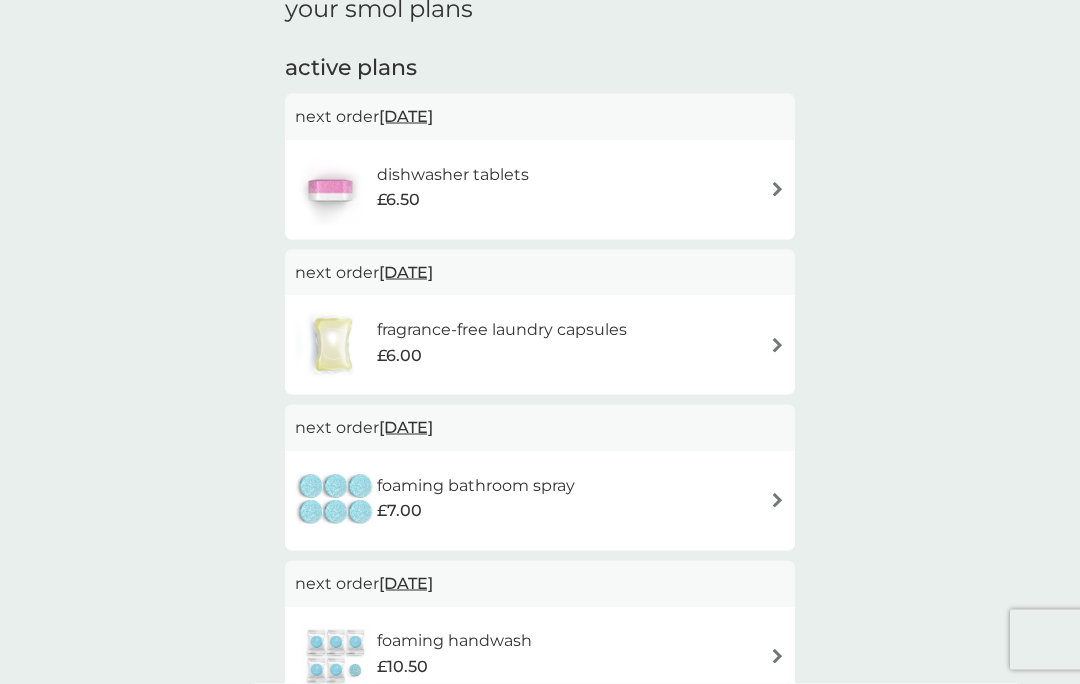 scroll, scrollTop: 324, scrollLeft: 0, axis: vertical 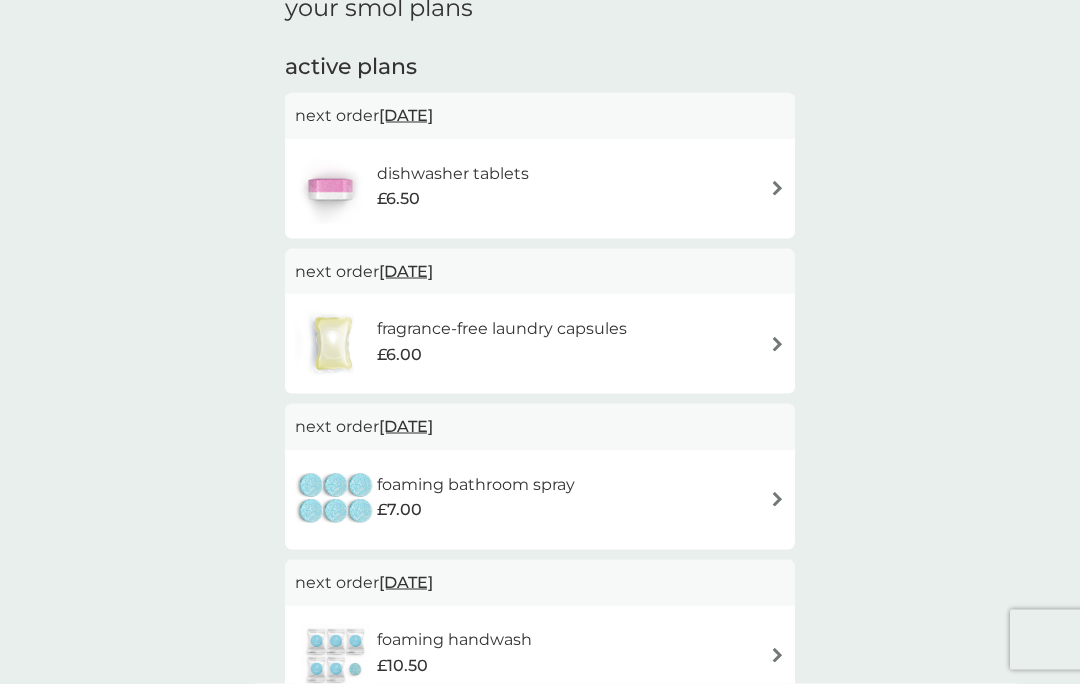 click at bounding box center [333, 344] 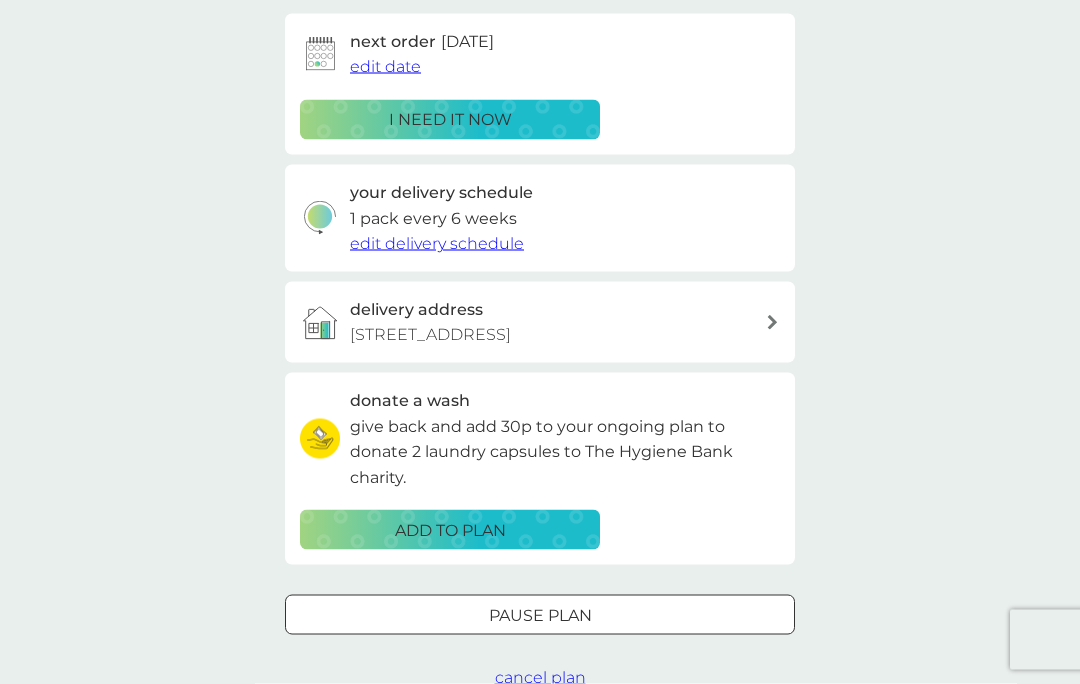 scroll, scrollTop: 0, scrollLeft: 0, axis: both 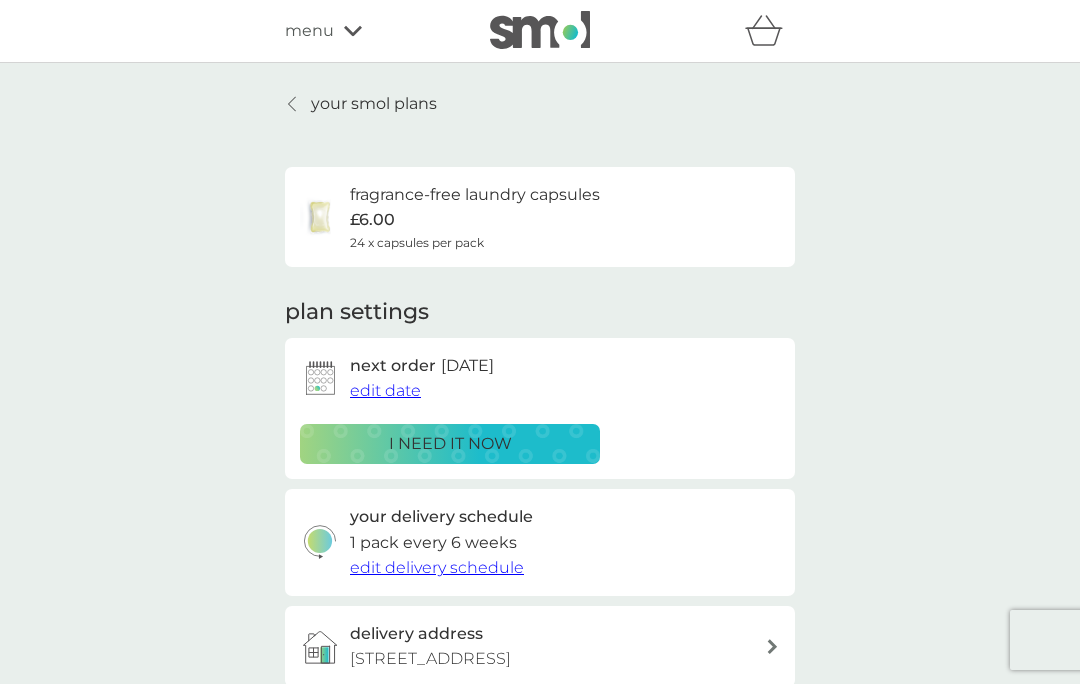 click on "i need it now" at bounding box center (450, 444) 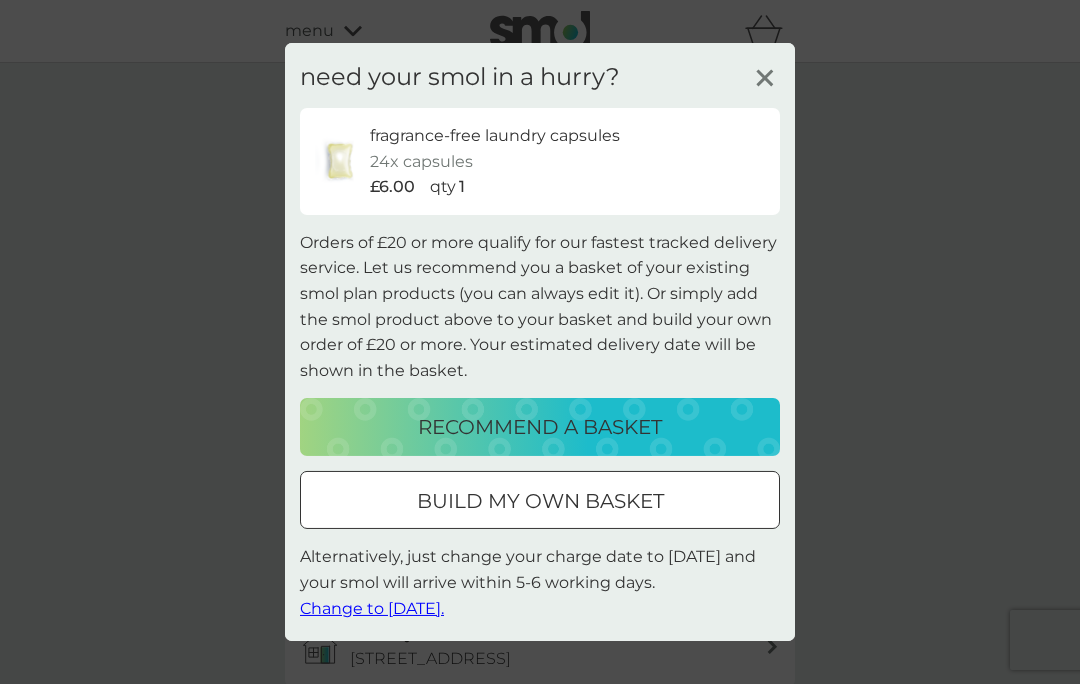 click on "recommend a basket" at bounding box center [540, 427] 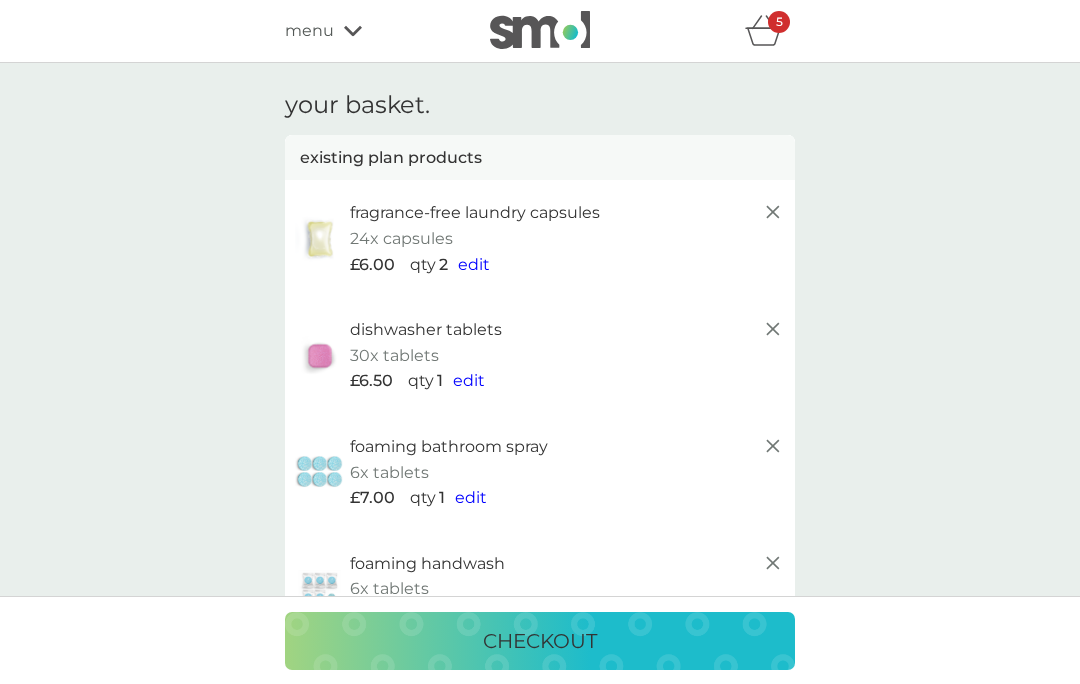 click 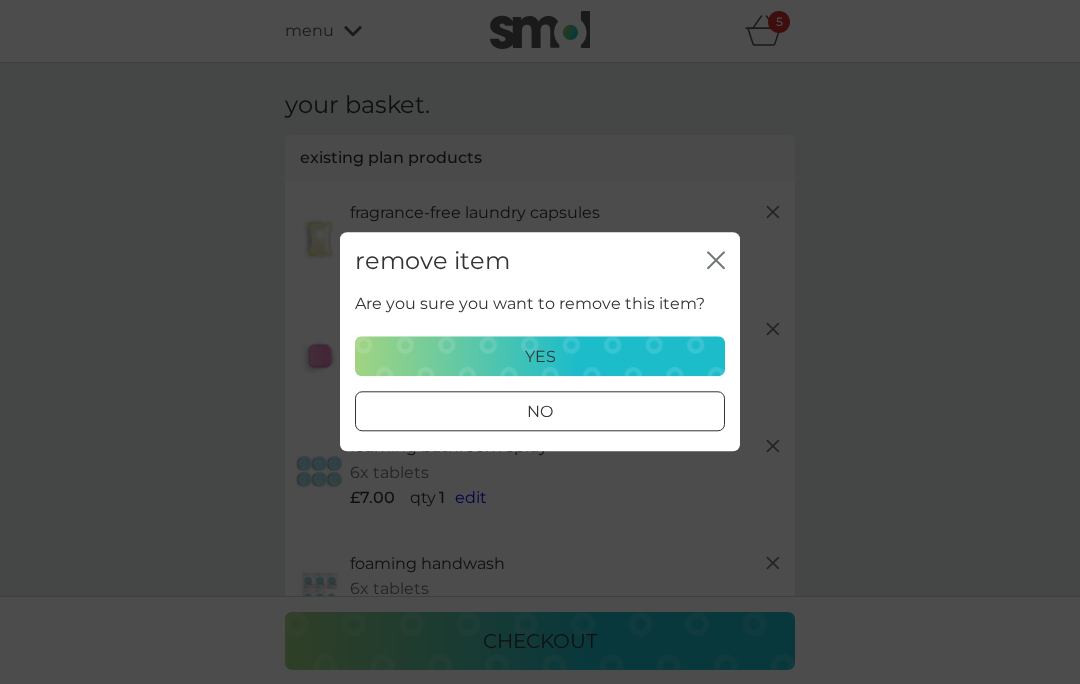 click on "yes" at bounding box center [540, 357] 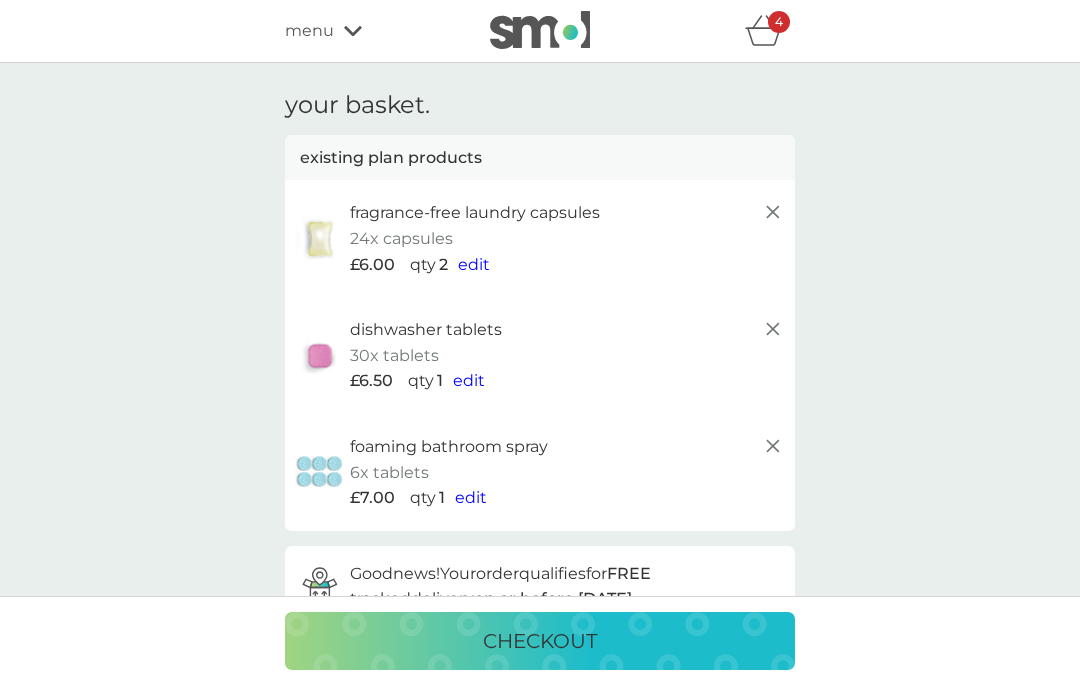 click 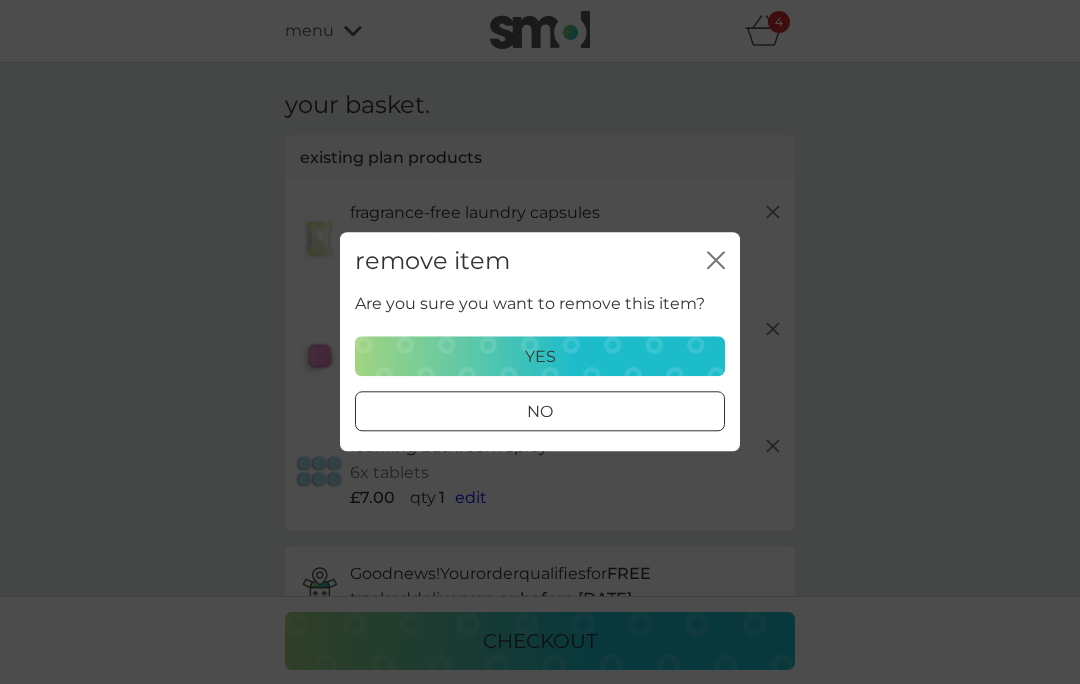 click on "yes" at bounding box center [540, 357] 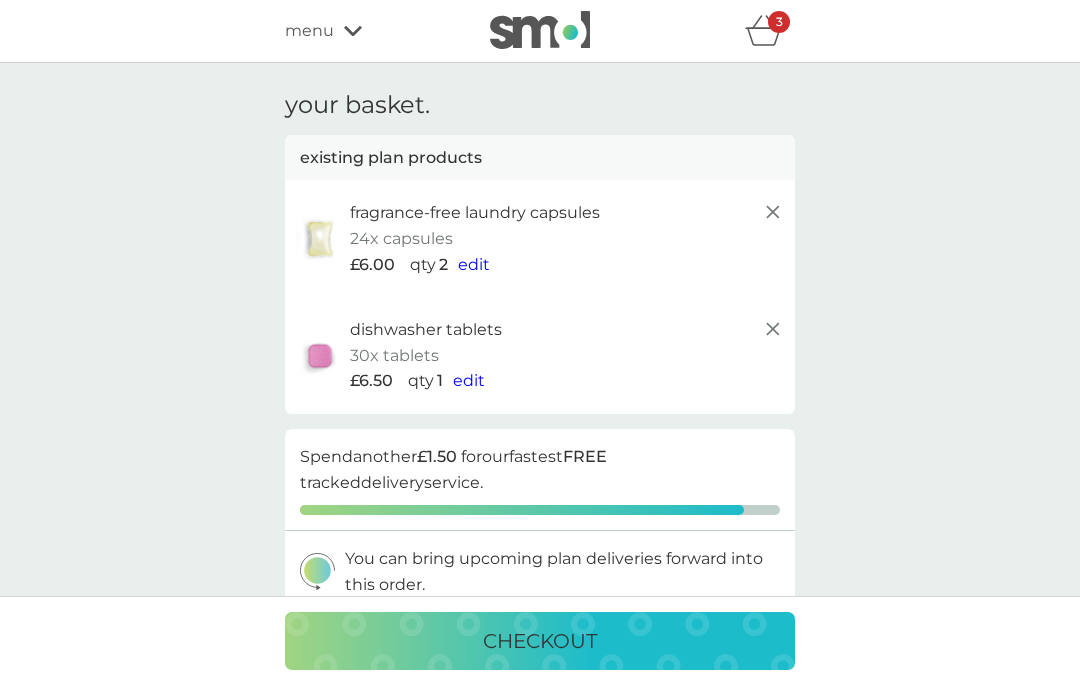 click 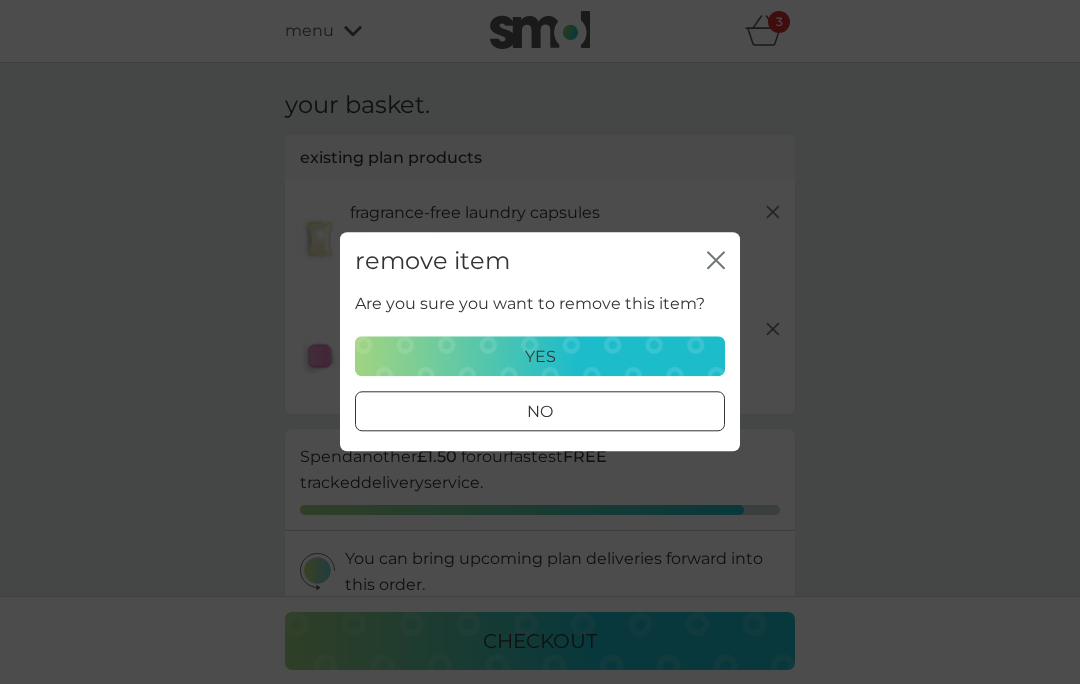 click on "yes" at bounding box center [540, 357] 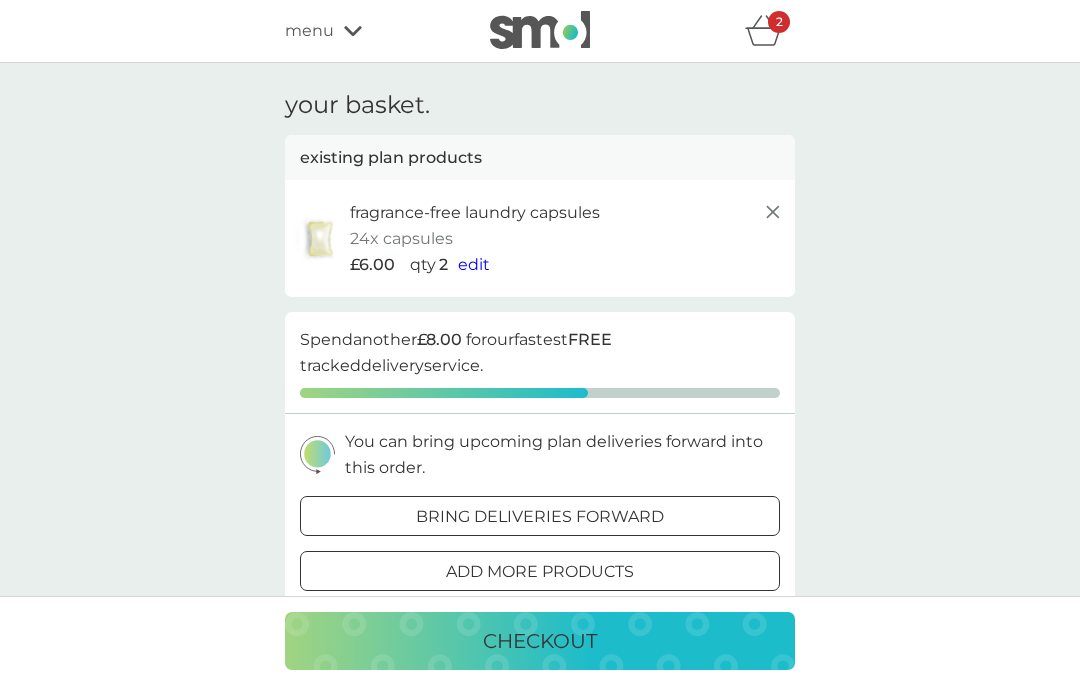 click on "checkout" at bounding box center [540, 641] 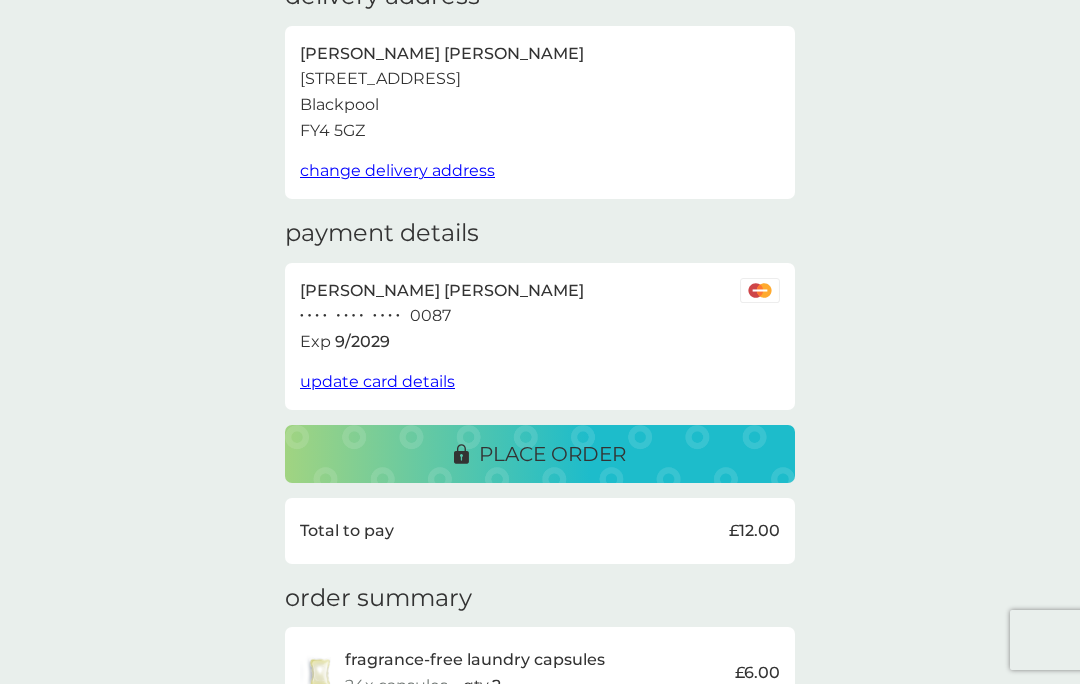 scroll, scrollTop: 0, scrollLeft: 0, axis: both 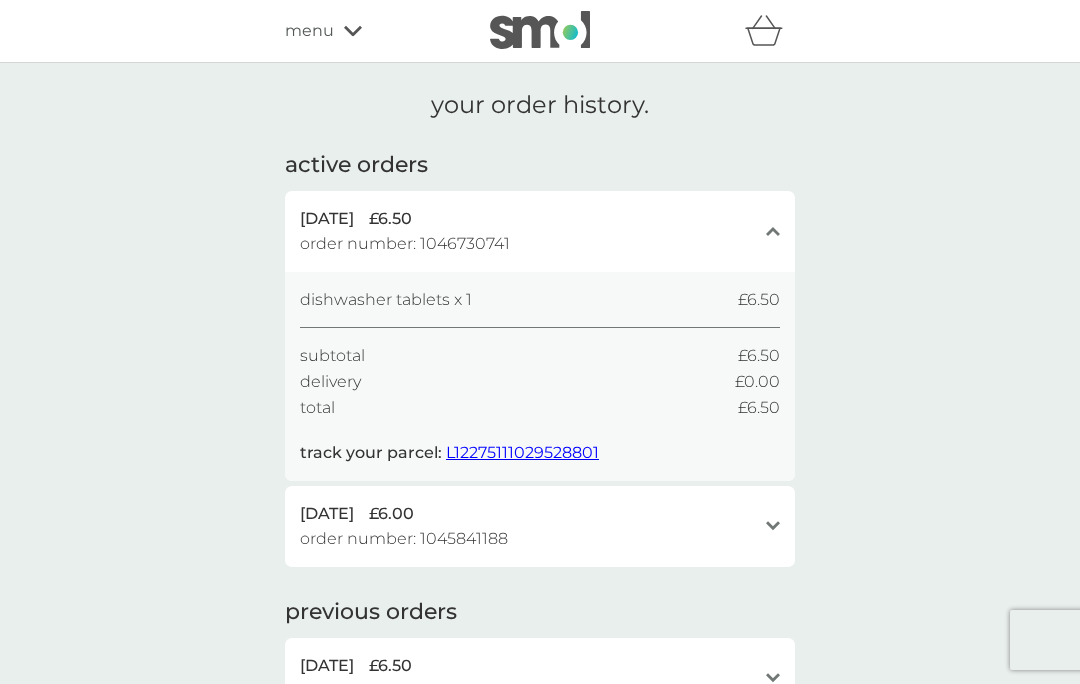 click on "menu" at bounding box center (309, 31) 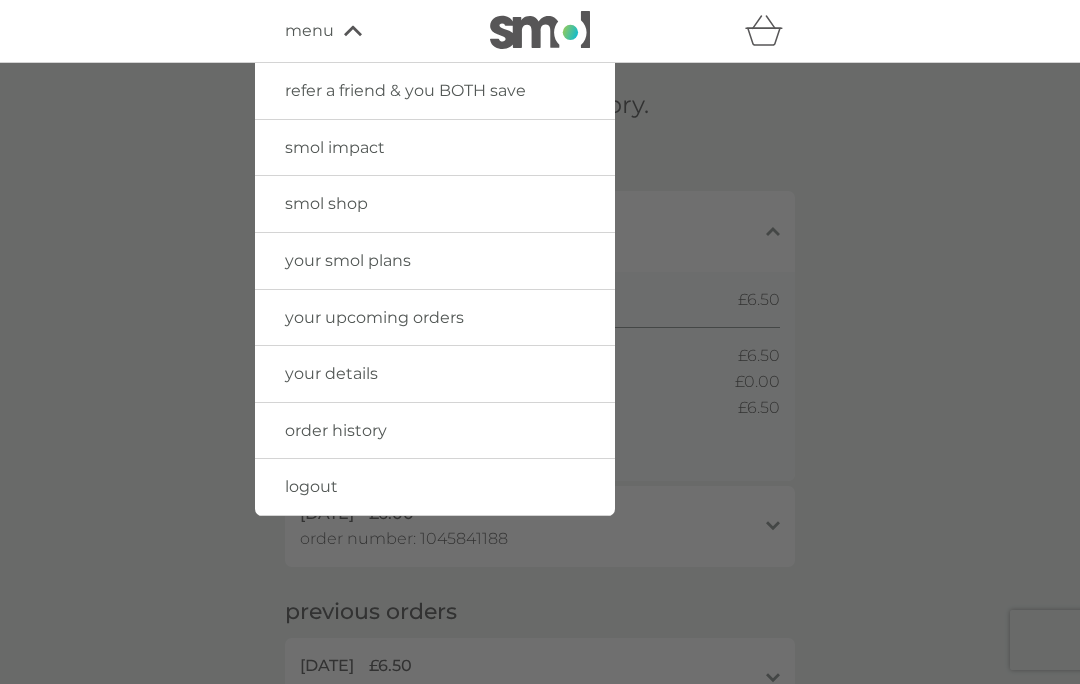 click on "your upcoming orders" at bounding box center [374, 317] 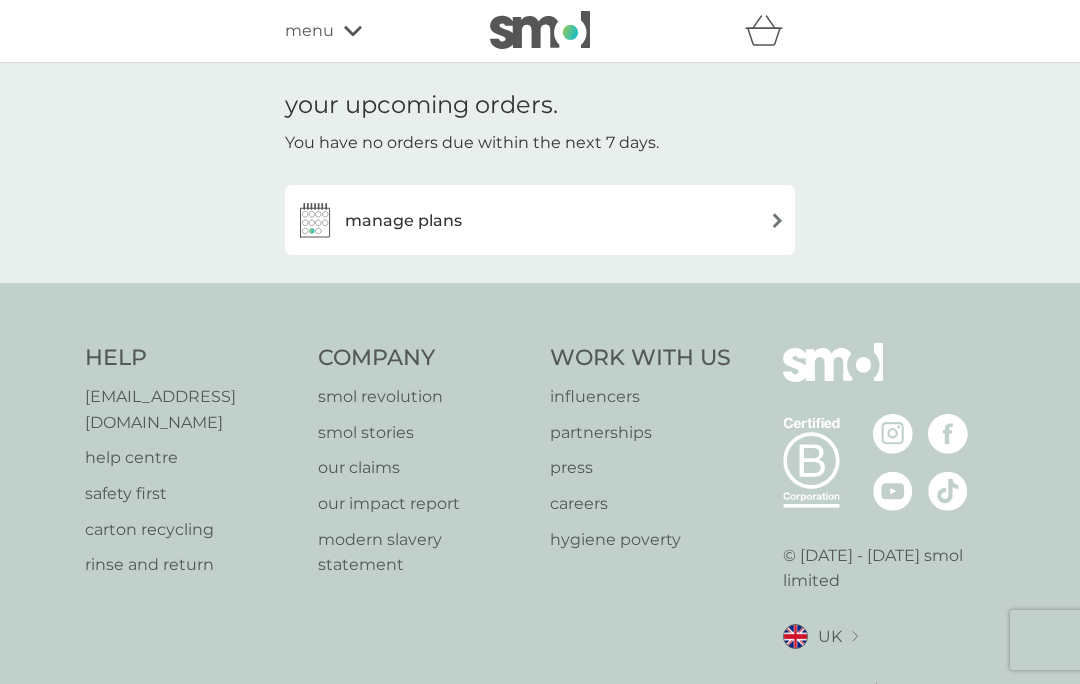 click at bounding box center (315, 220) 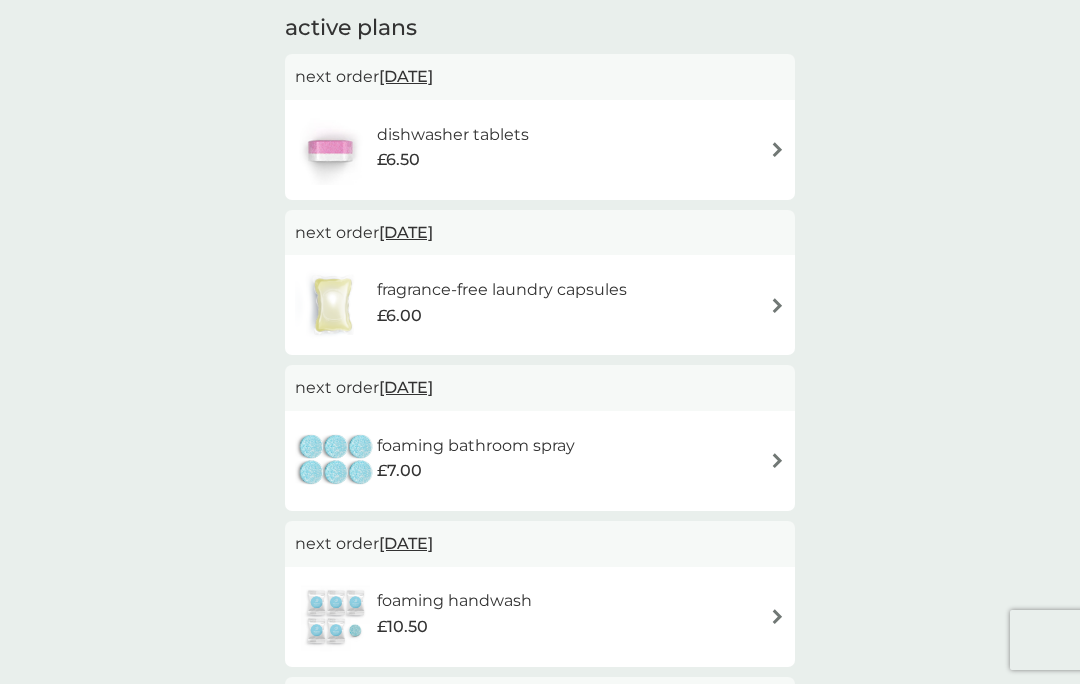 scroll, scrollTop: 362, scrollLeft: 0, axis: vertical 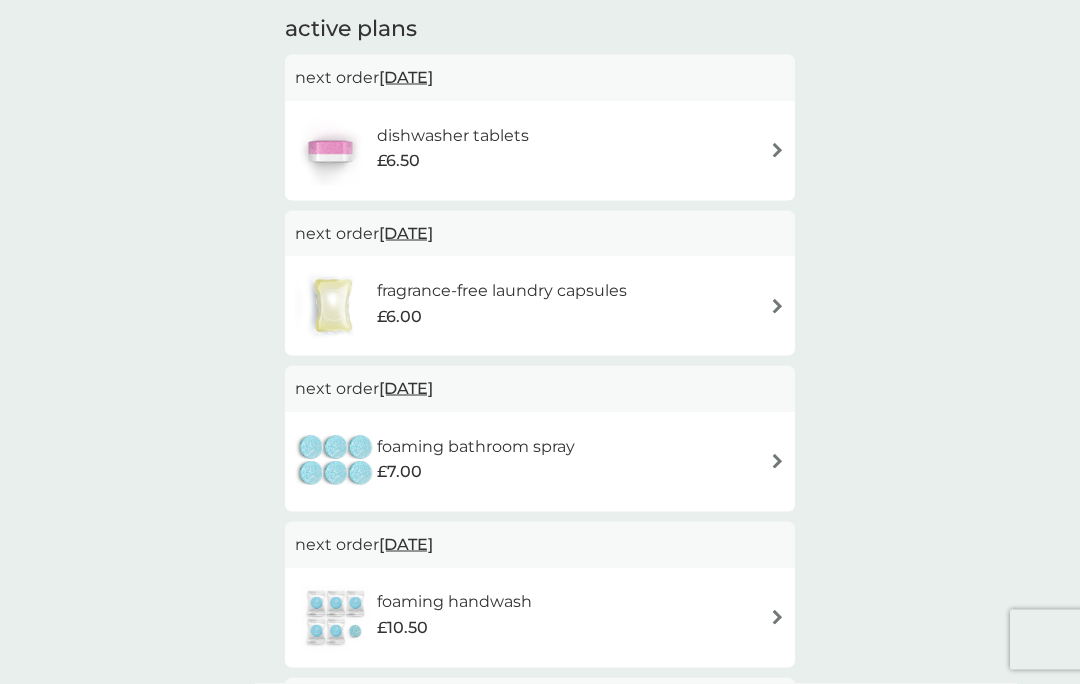 click at bounding box center [333, 306] 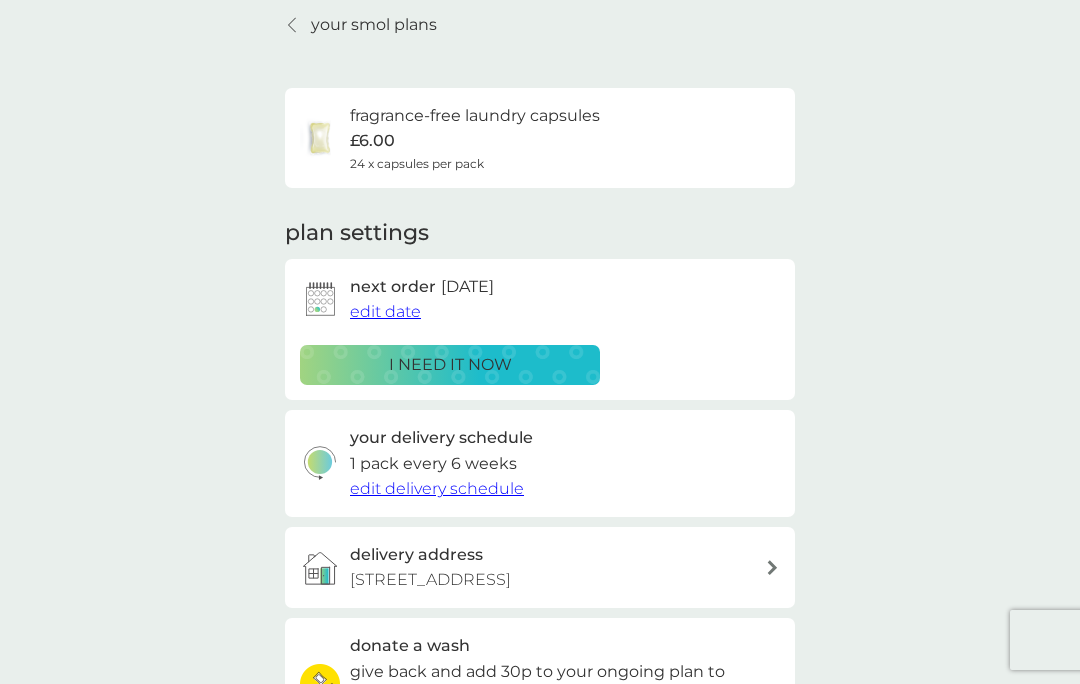 scroll, scrollTop: 78, scrollLeft: 0, axis: vertical 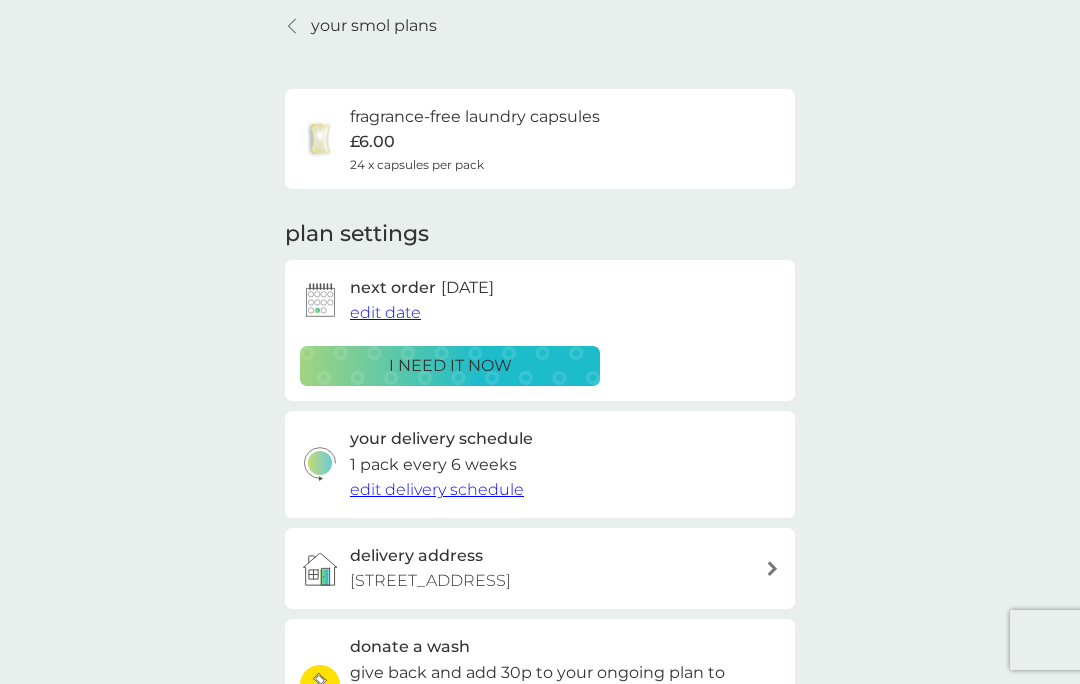 click on "edit date" at bounding box center (385, 312) 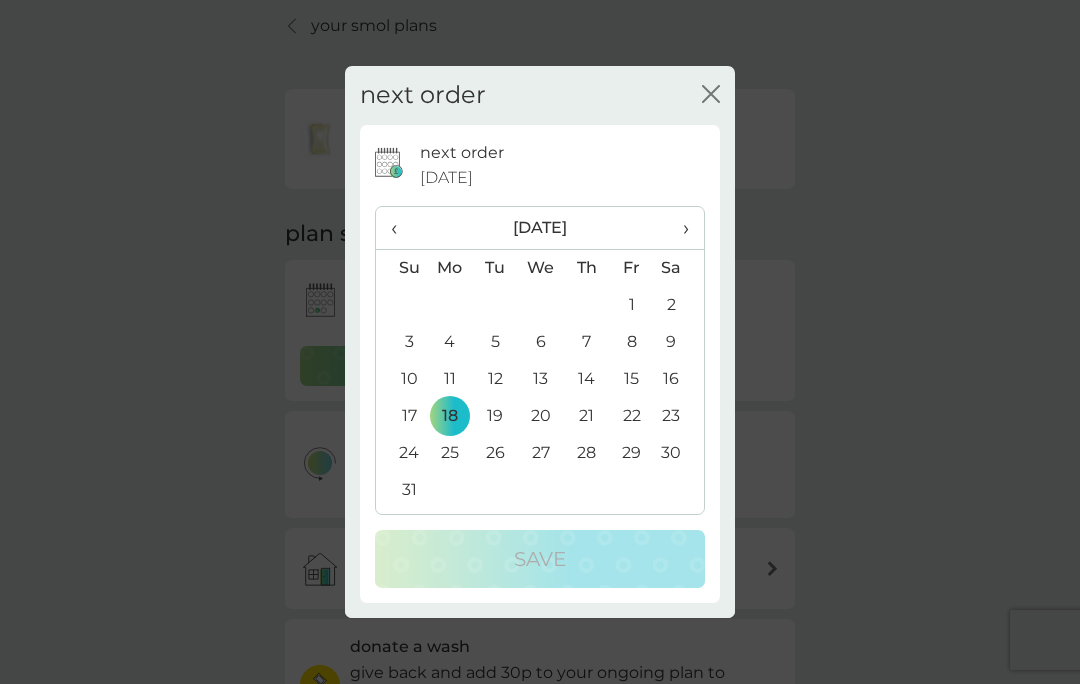 click on "‹" at bounding box center [401, 228] 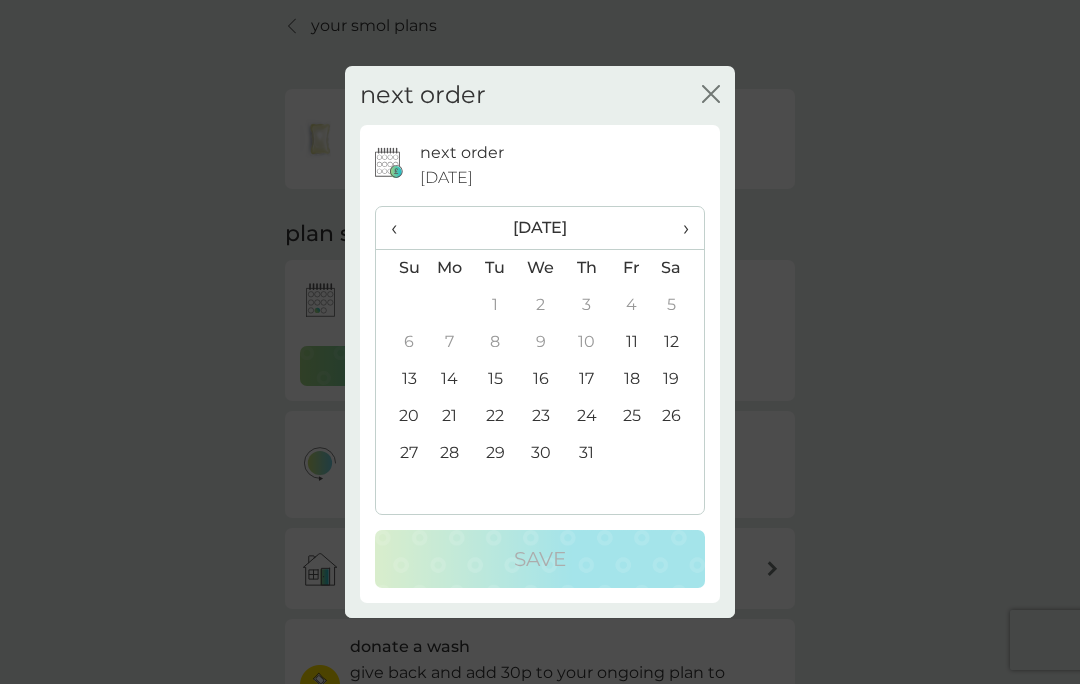 click on "11" at bounding box center [631, 342] 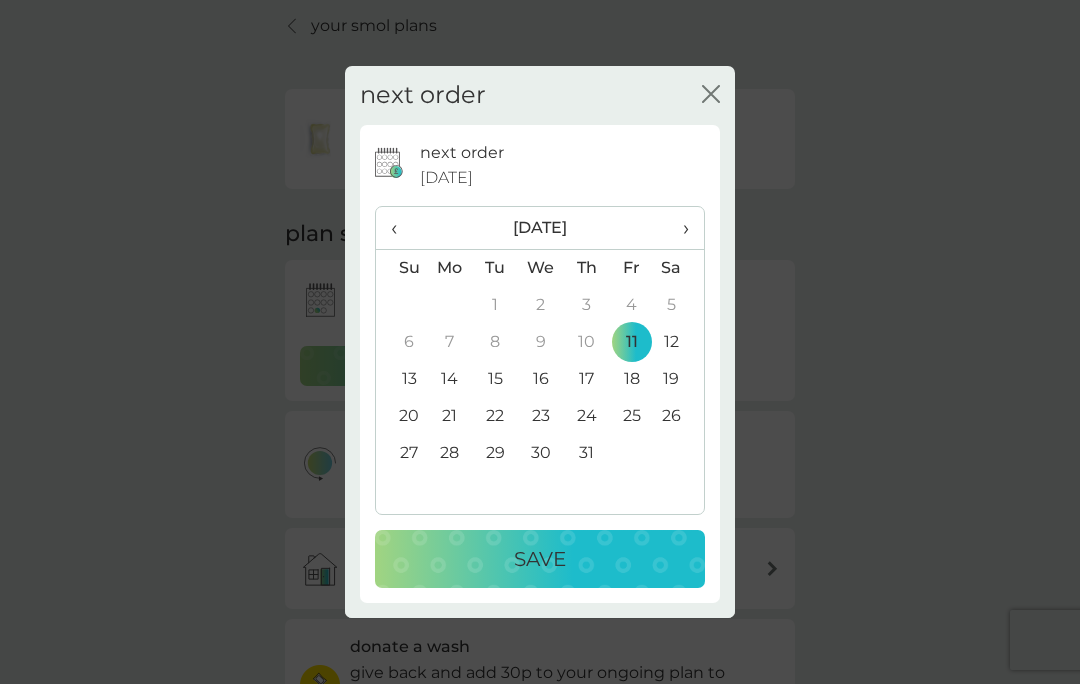 click on "Save" at bounding box center (540, 559) 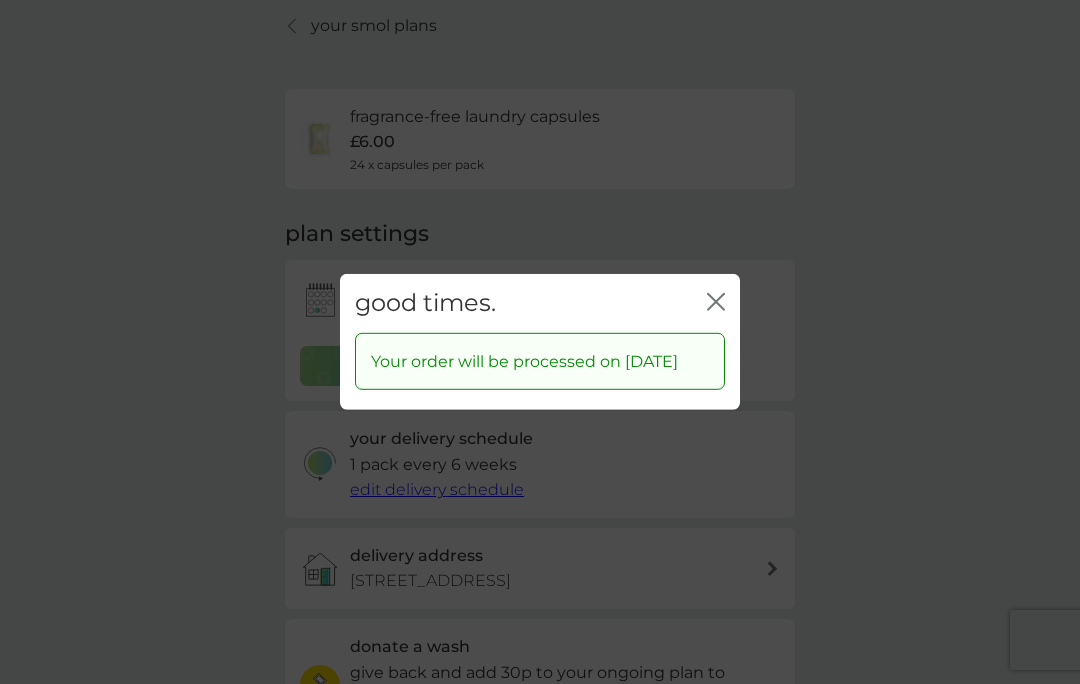 click on "close" 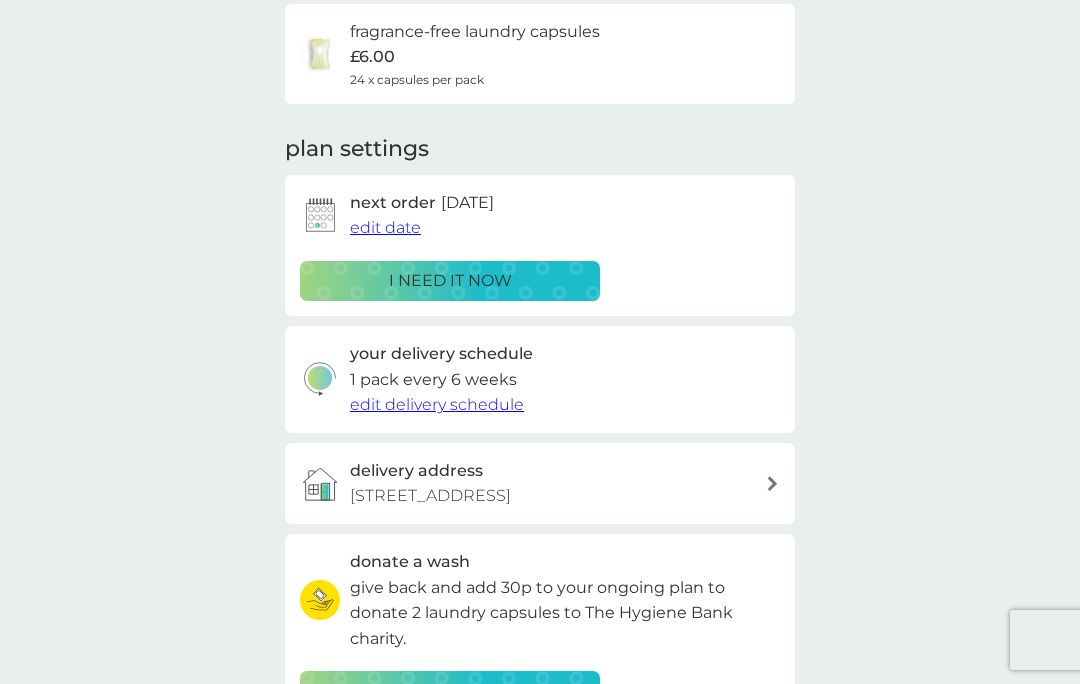 scroll, scrollTop: 0, scrollLeft: 0, axis: both 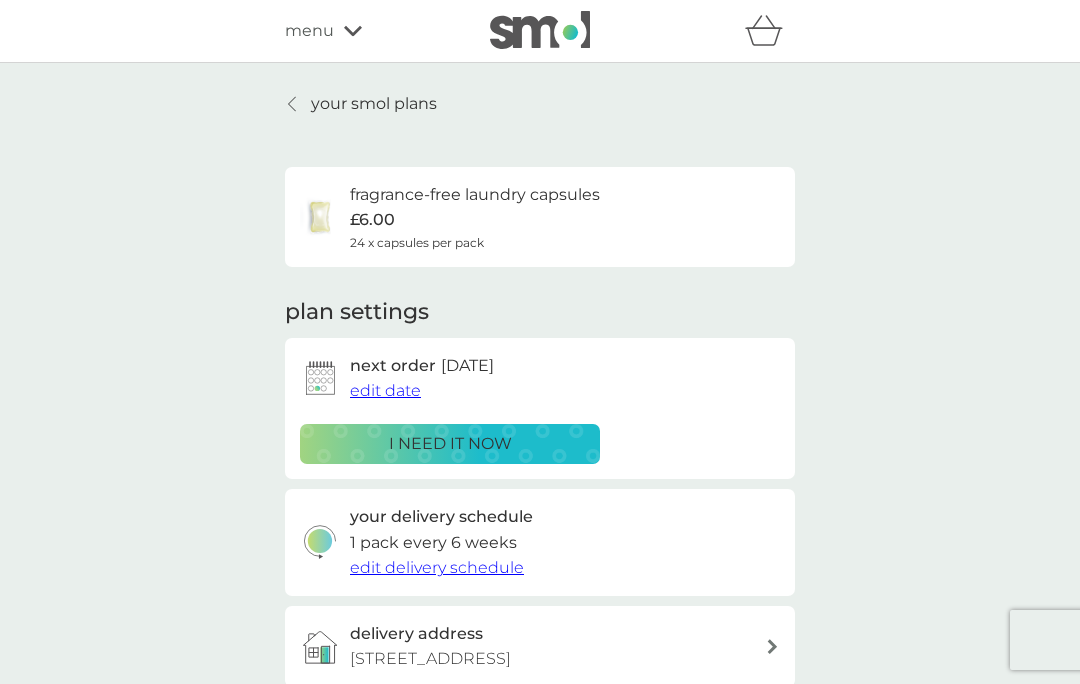 click on "your smol plans" at bounding box center [374, 104] 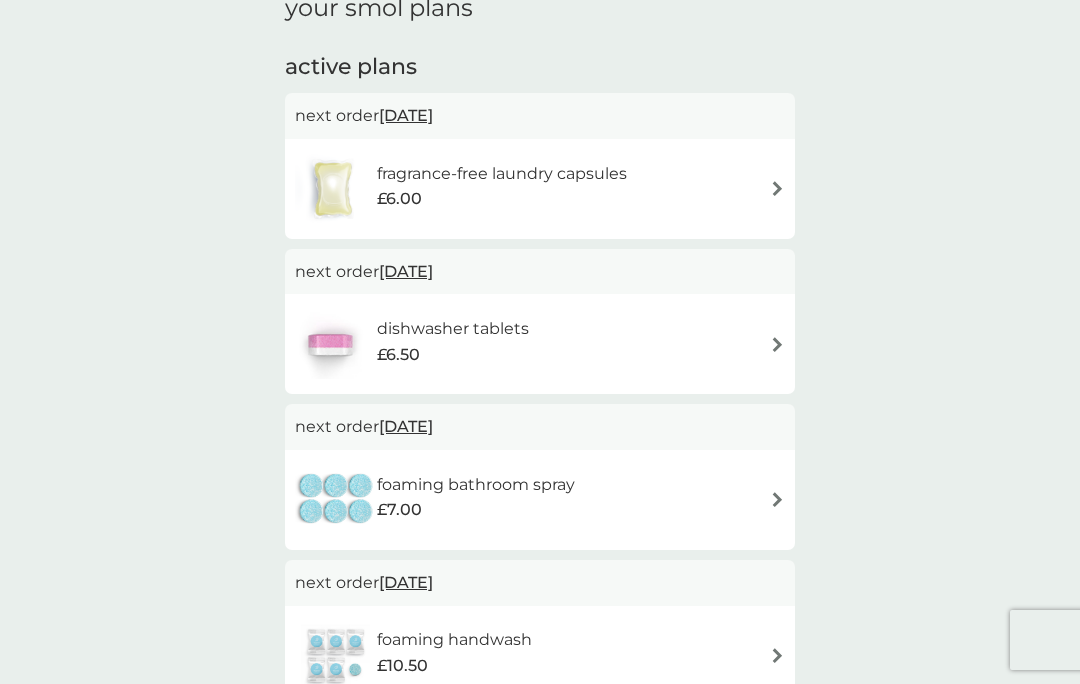 scroll, scrollTop: 318, scrollLeft: 0, axis: vertical 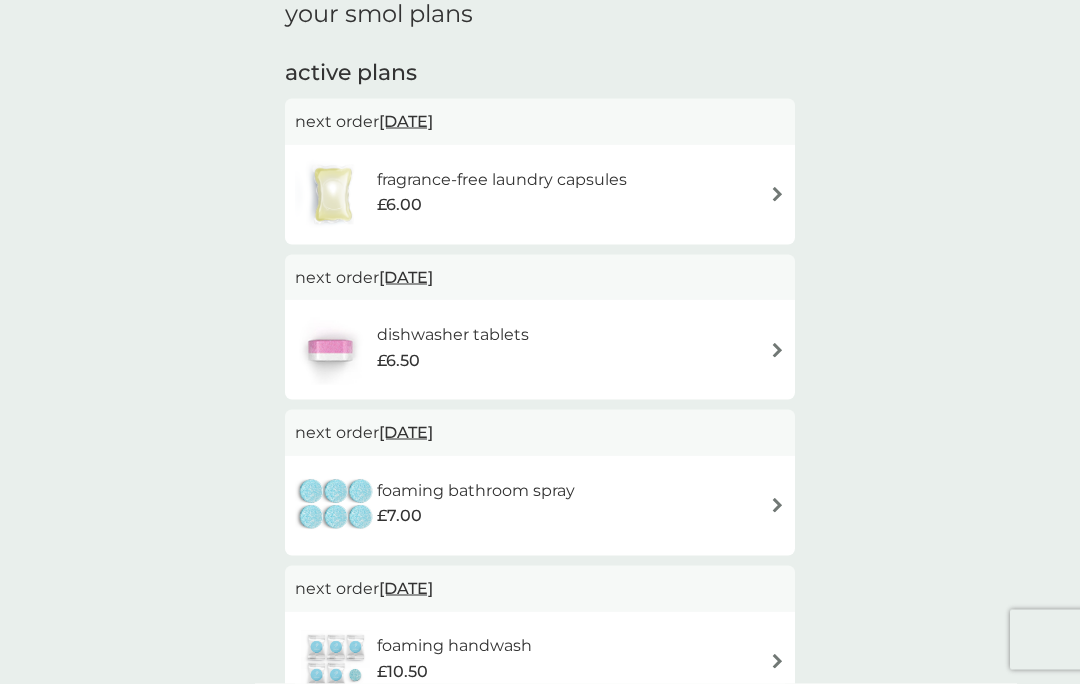 click at bounding box center [777, 194] 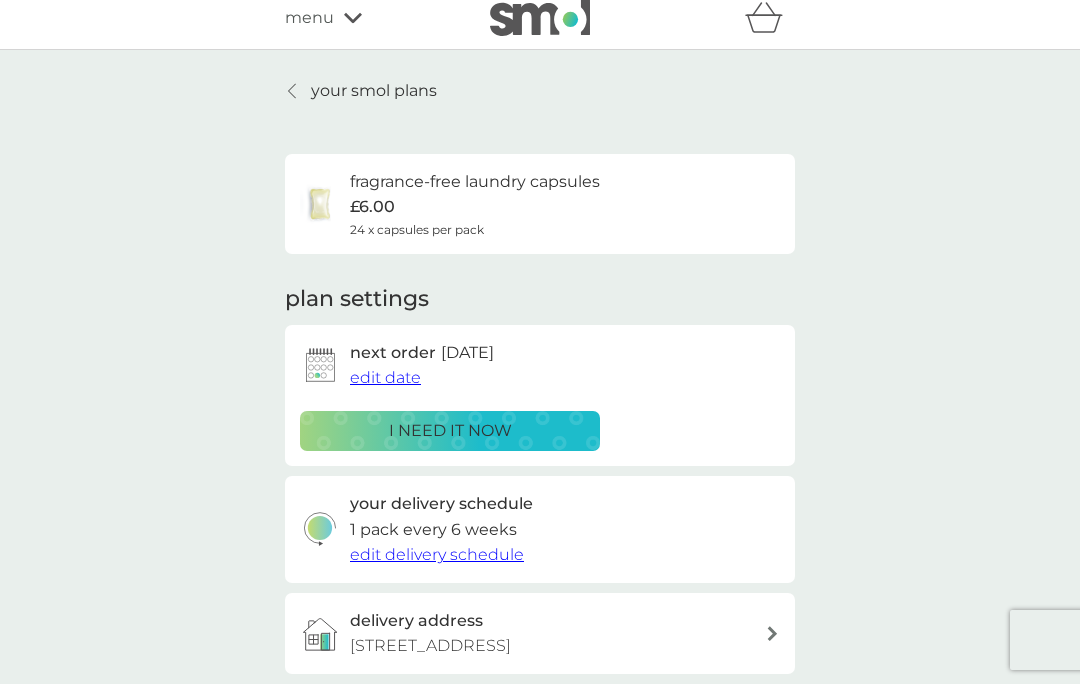 scroll, scrollTop: 0, scrollLeft: 0, axis: both 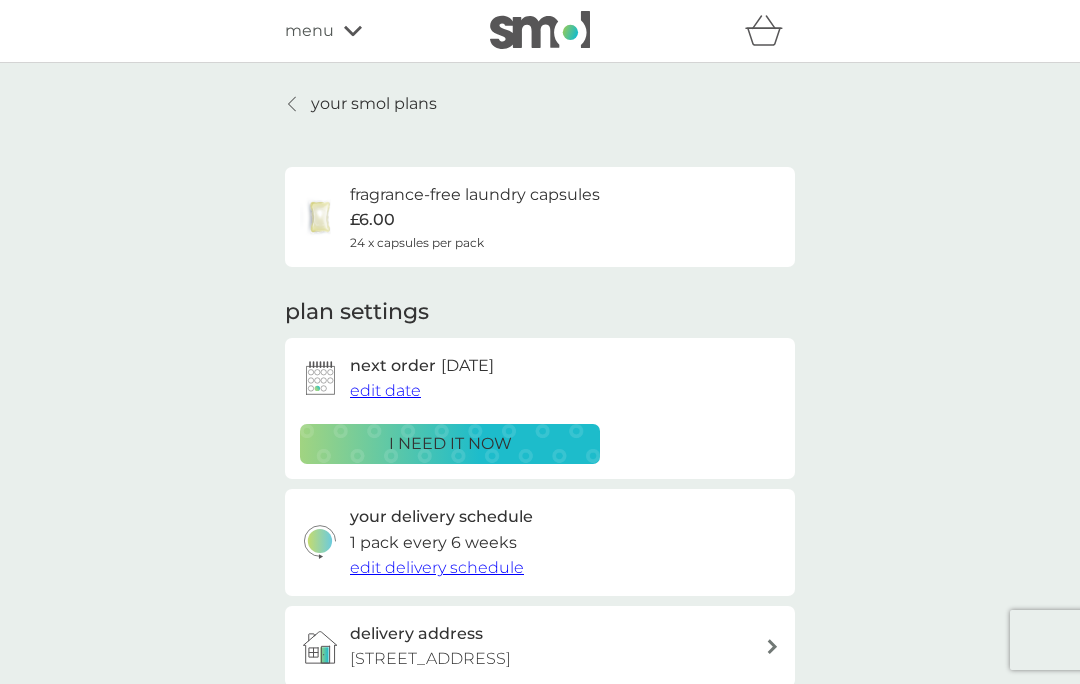 click on "your smol plans" at bounding box center [374, 104] 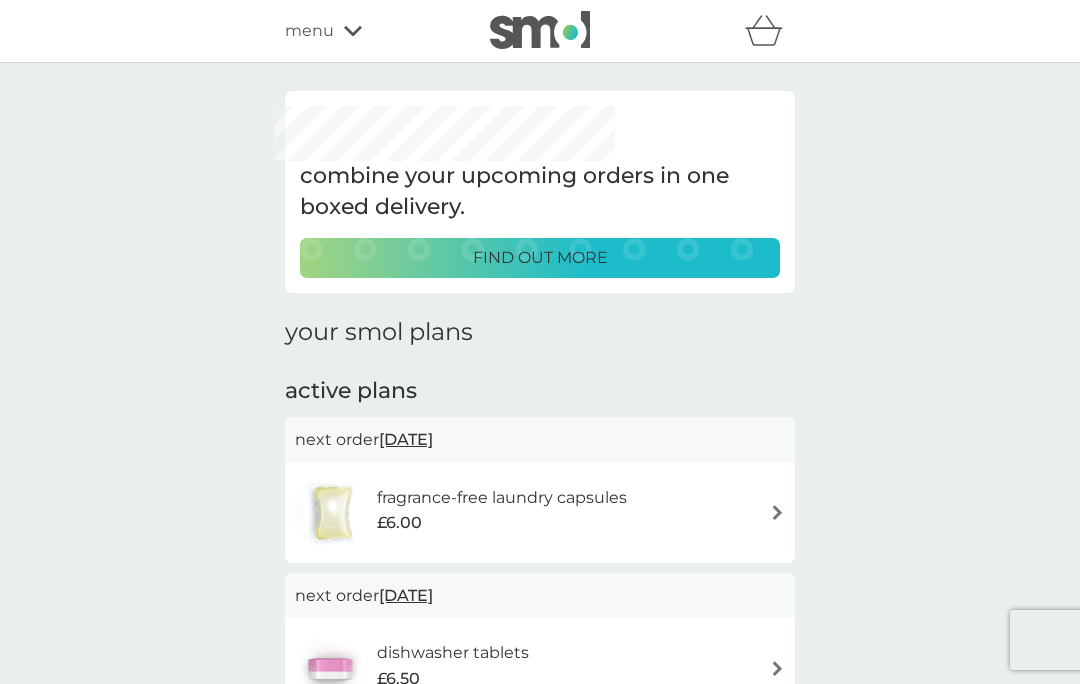 click on "menu" at bounding box center (309, 31) 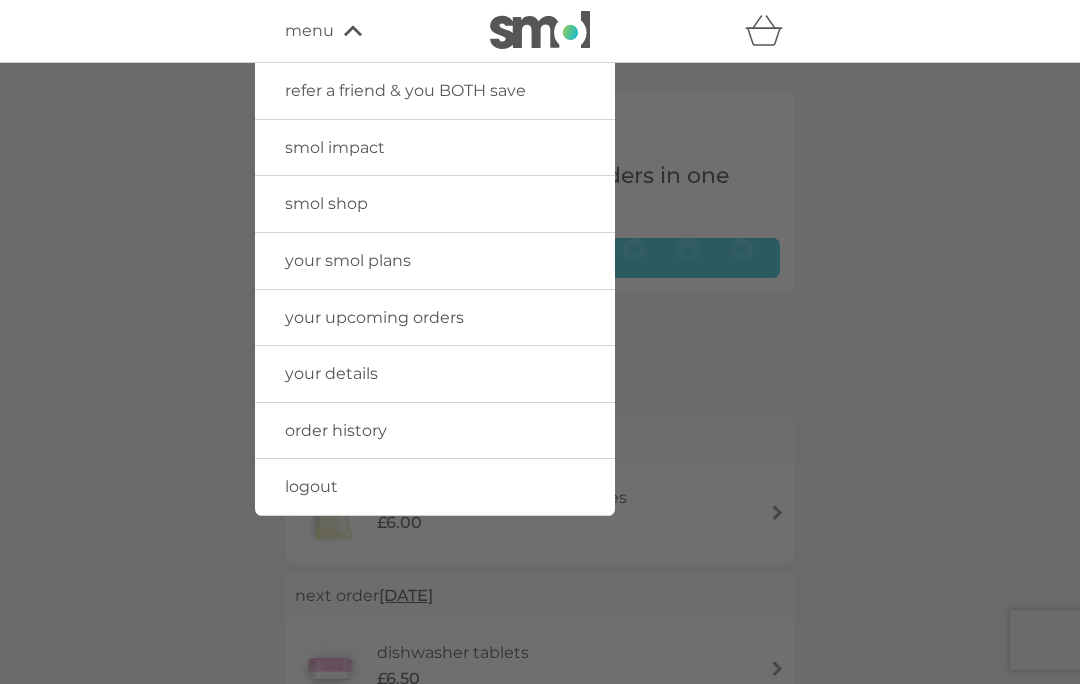 click on "order history" at bounding box center (435, 431) 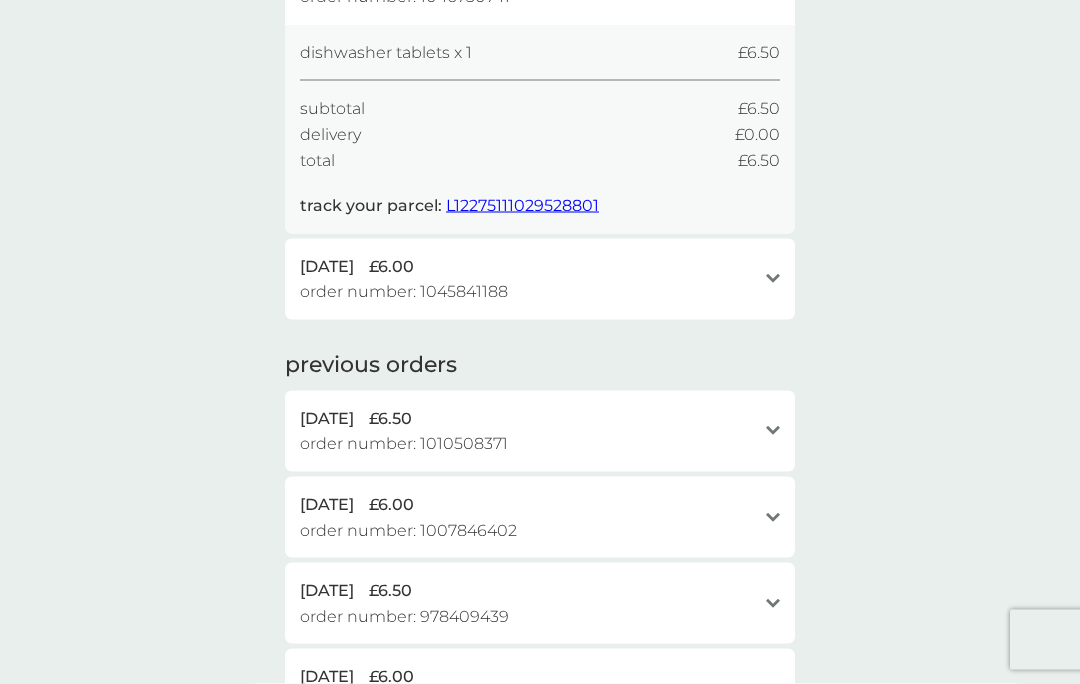 scroll, scrollTop: 248, scrollLeft: 0, axis: vertical 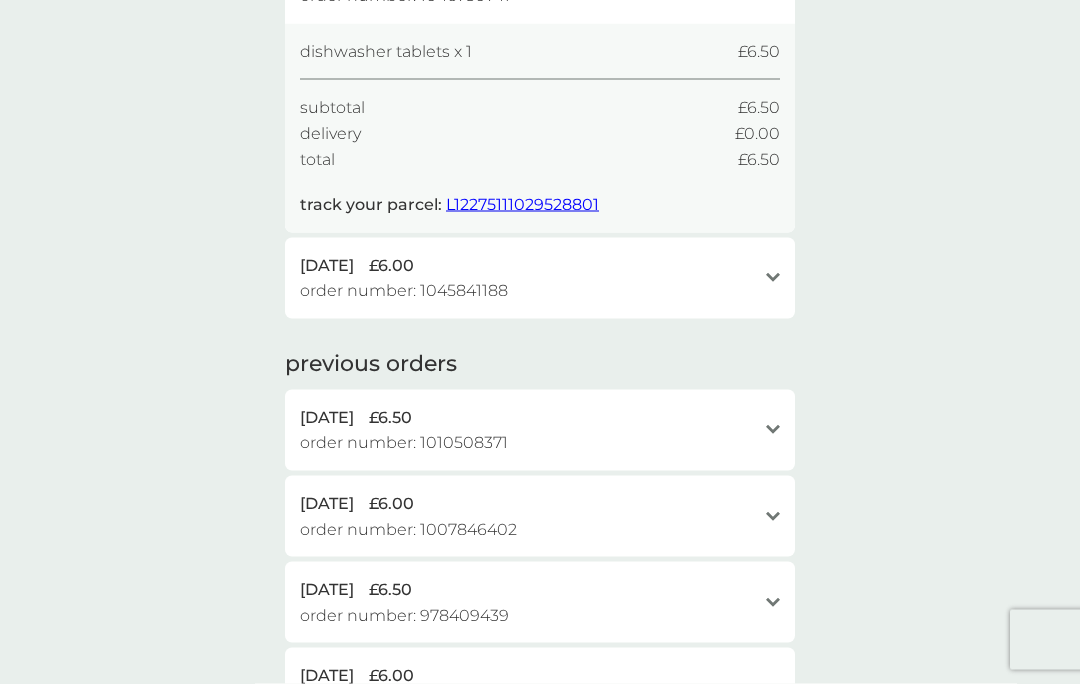 click on "[DATE]" at bounding box center [327, 418] 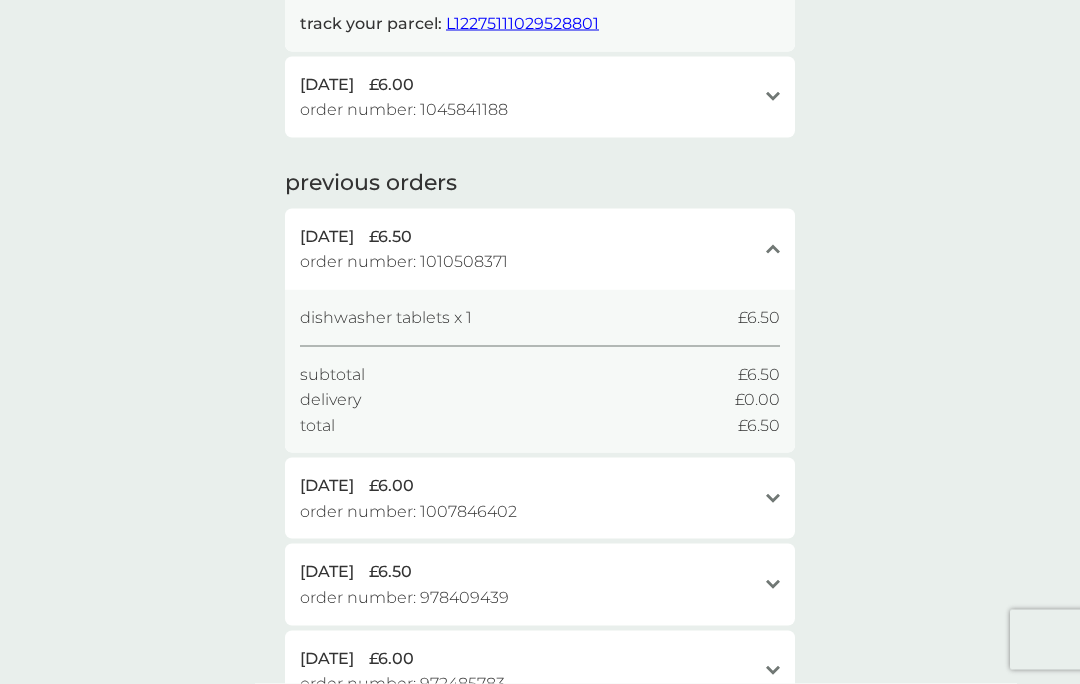scroll, scrollTop: 430, scrollLeft: 0, axis: vertical 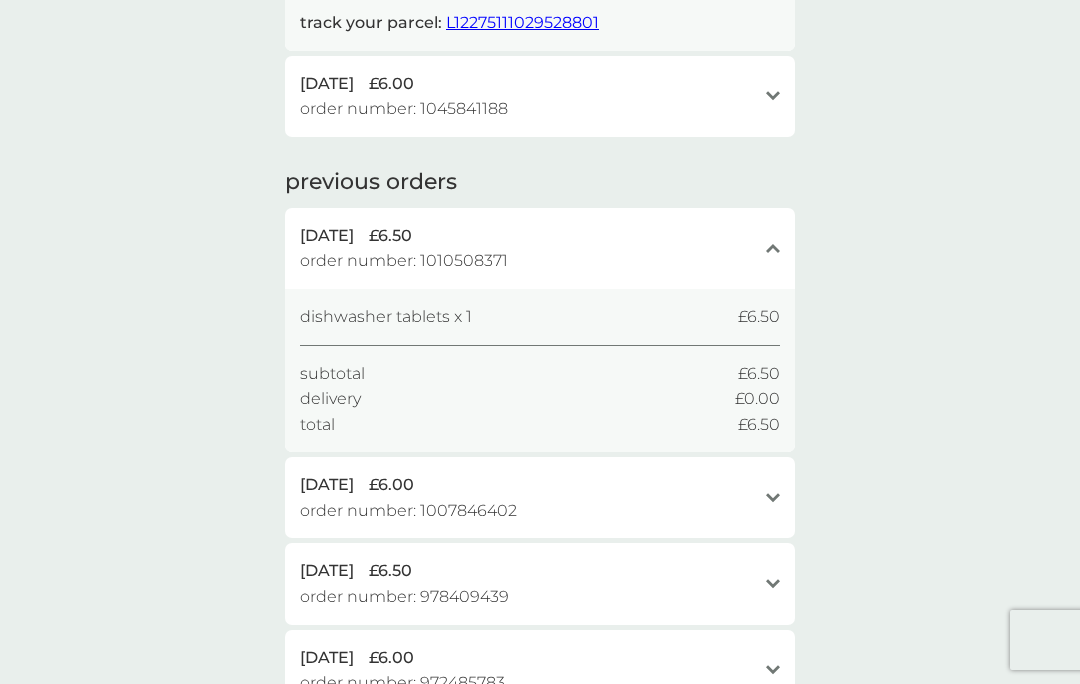 click on "[DATE]" at bounding box center [327, 485] 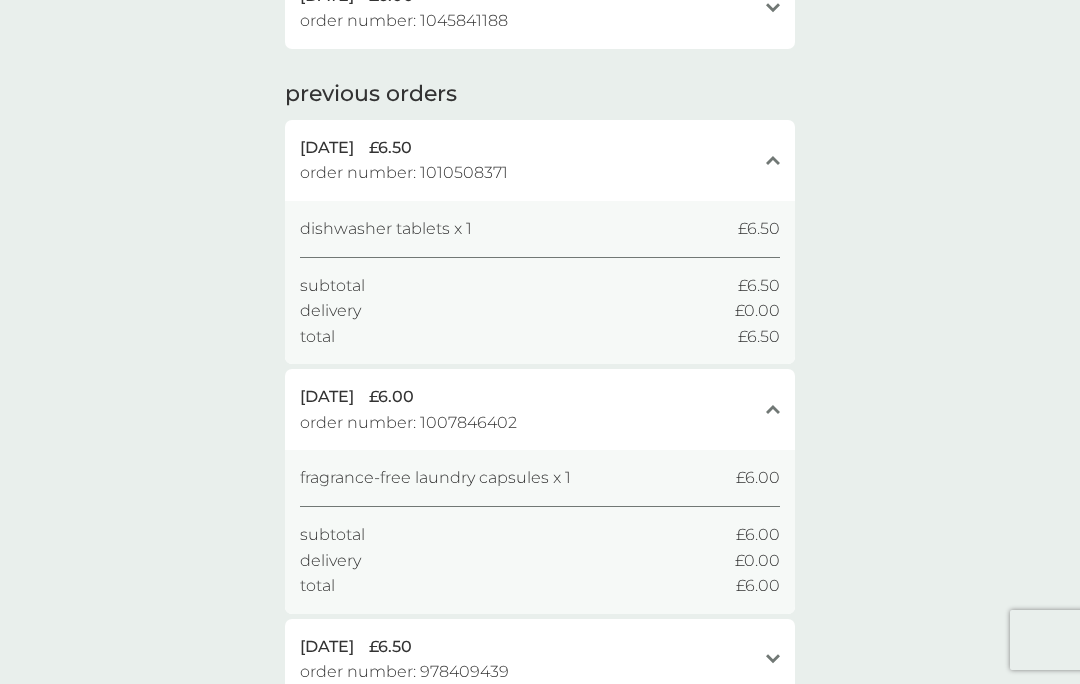 scroll, scrollTop: 517, scrollLeft: 0, axis: vertical 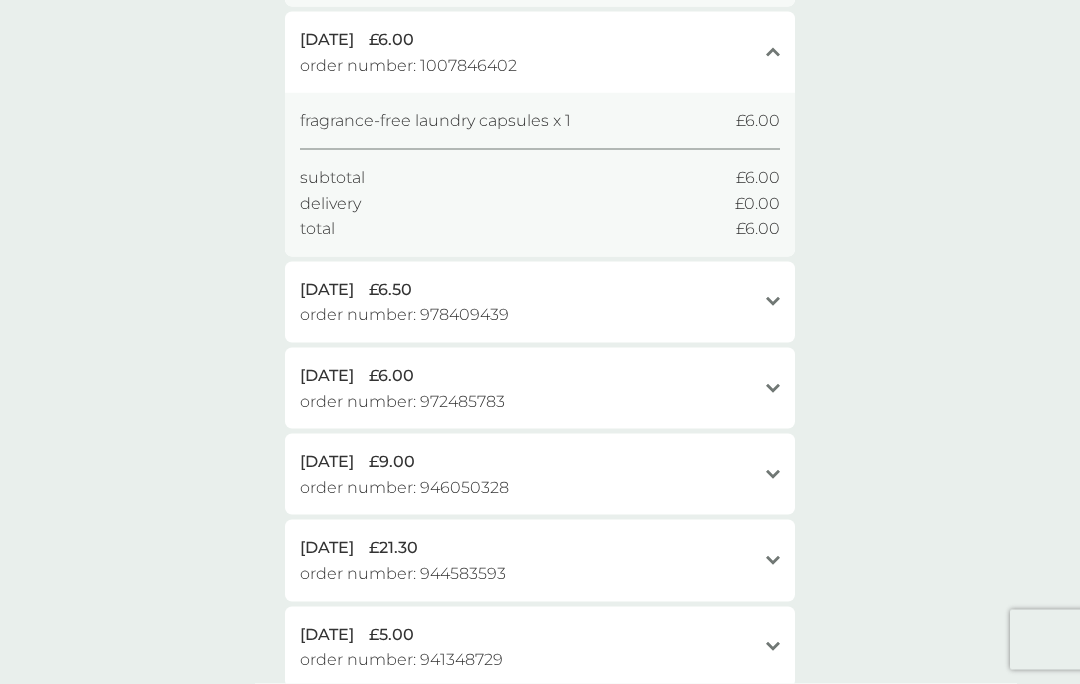 click on "[DATE]" at bounding box center [327, 290] 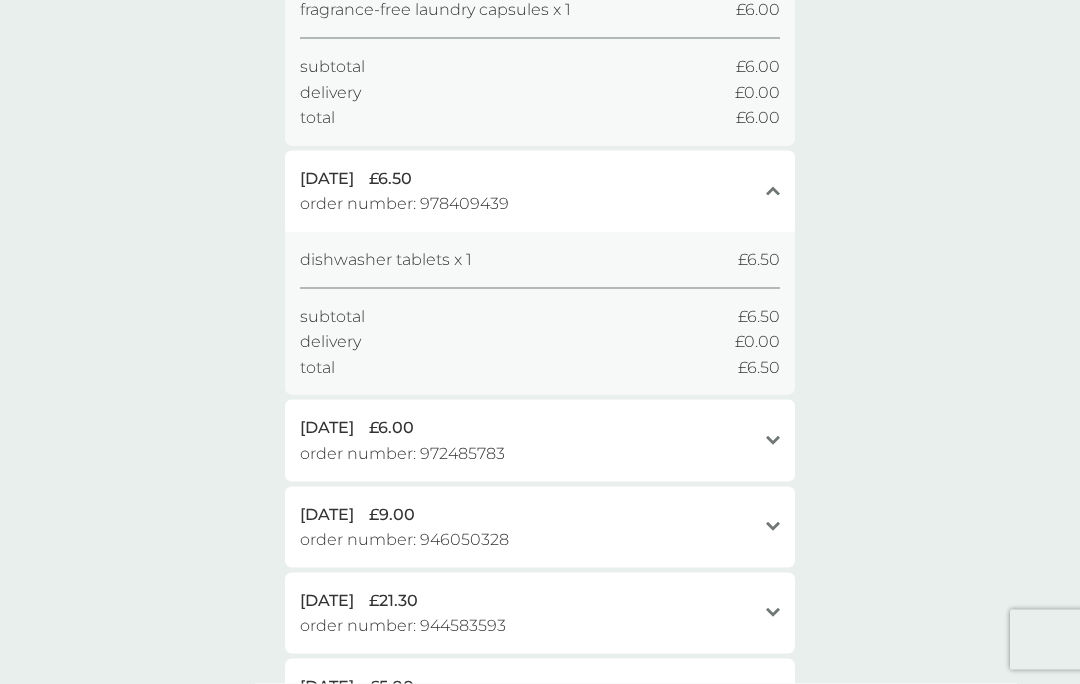 click on "[DATE]" at bounding box center [327, 428] 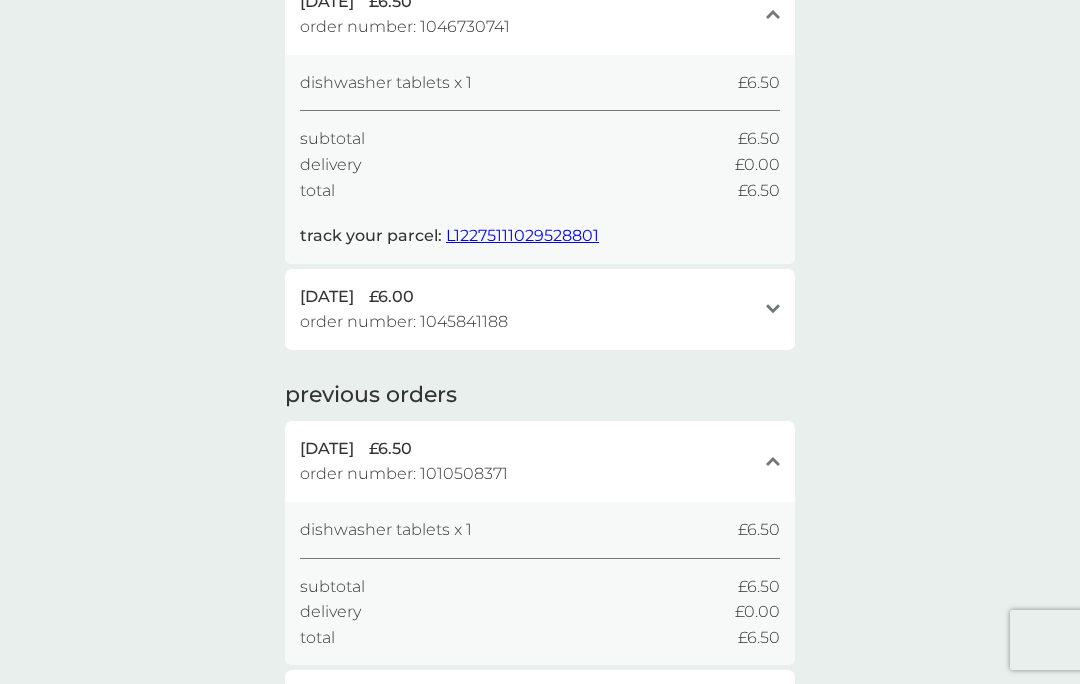 scroll, scrollTop: 214, scrollLeft: 0, axis: vertical 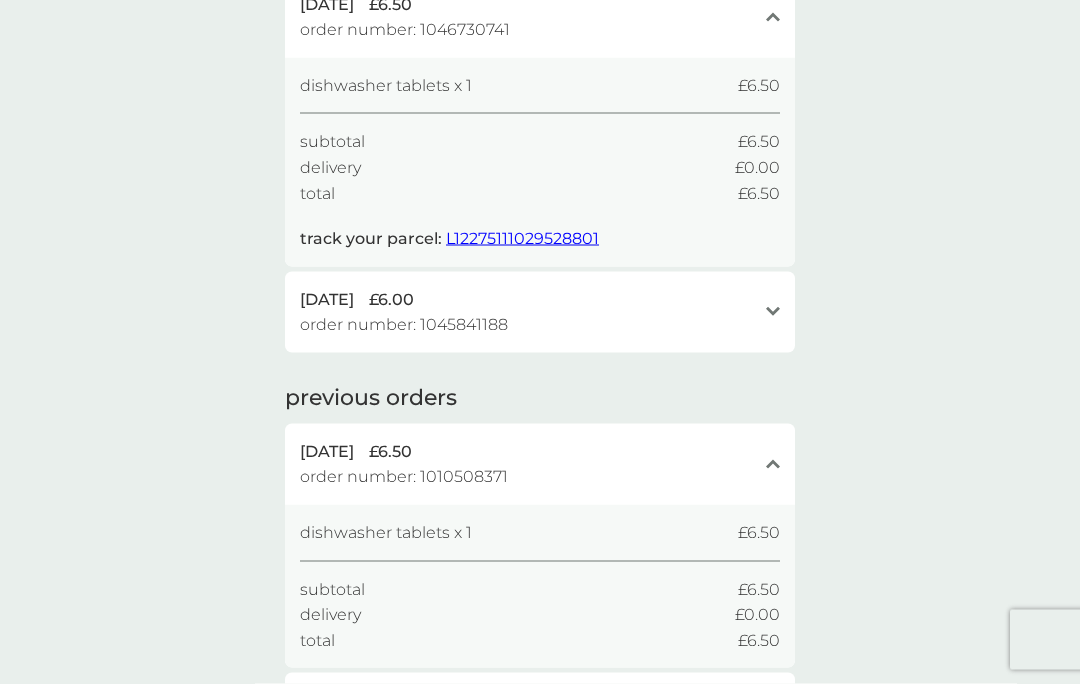 click on "[DATE]" at bounding box center (327, 300) 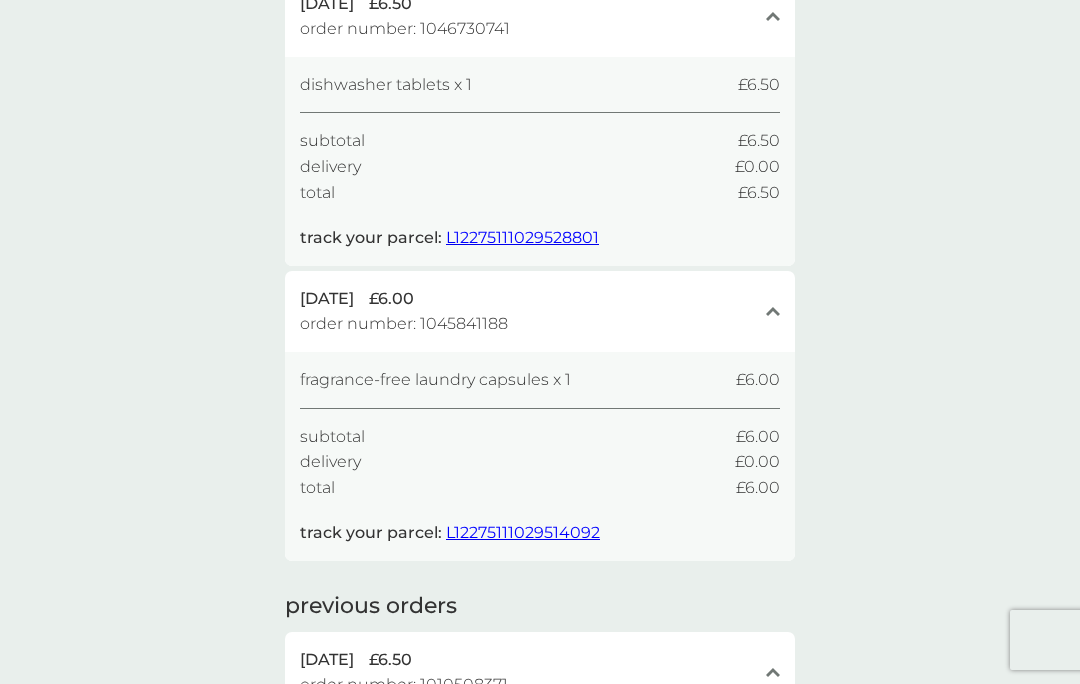 click on "L12275111029514092" at bounding box center [523, 532] 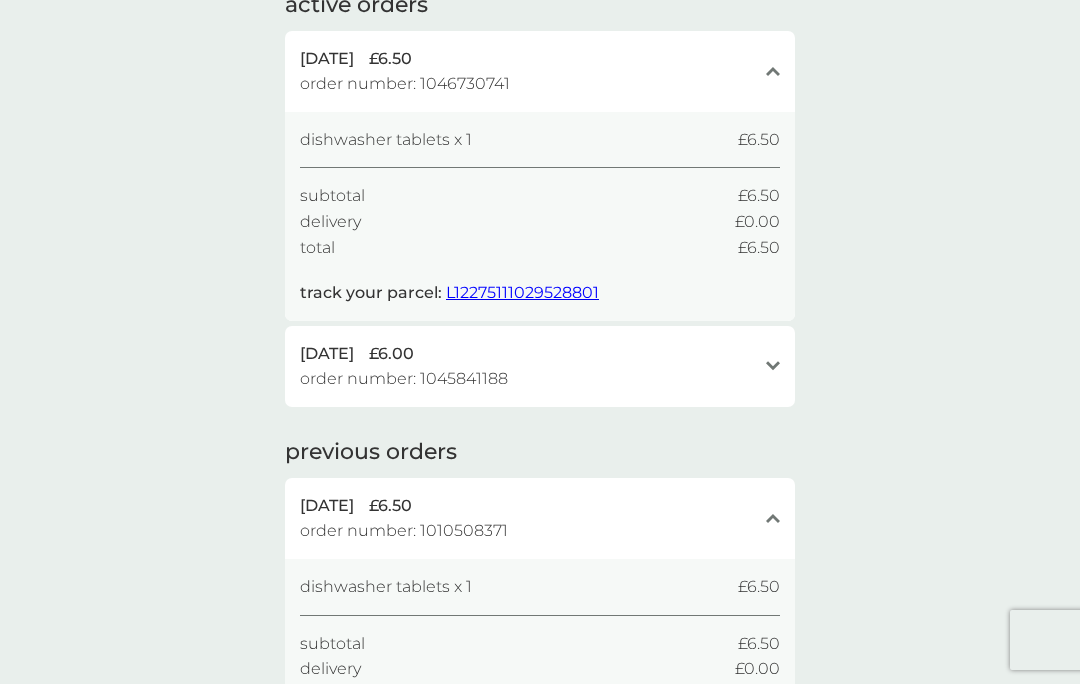 scroll, scrollTop: 0, scrollLeft: 0, axis: both 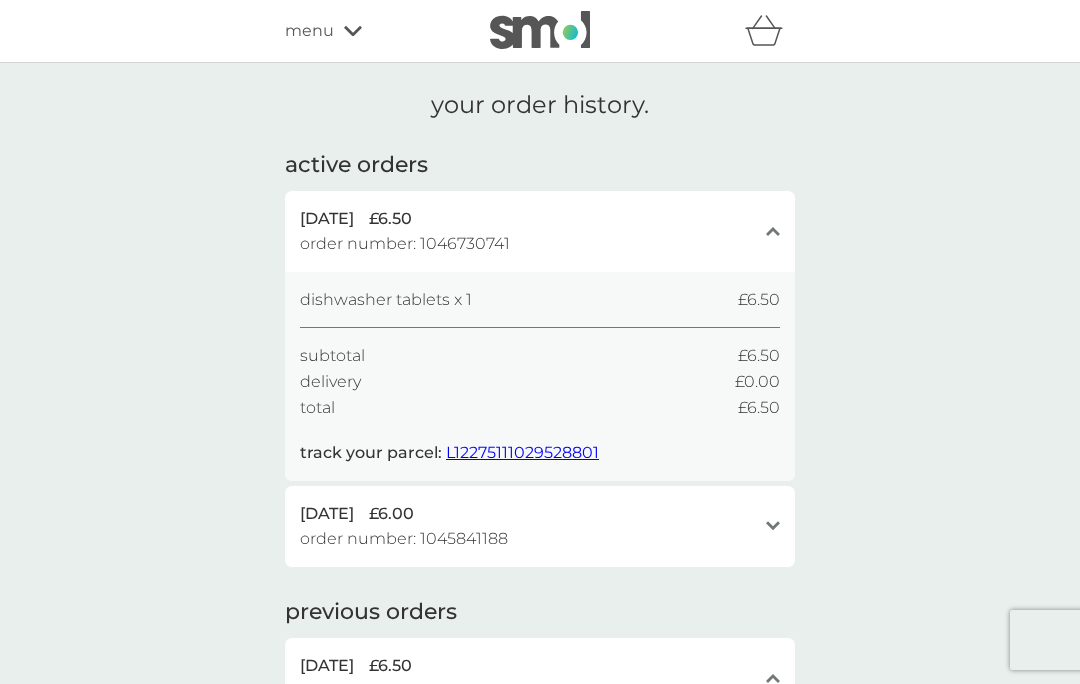 click on "menu" at bounding box center (309, 31) 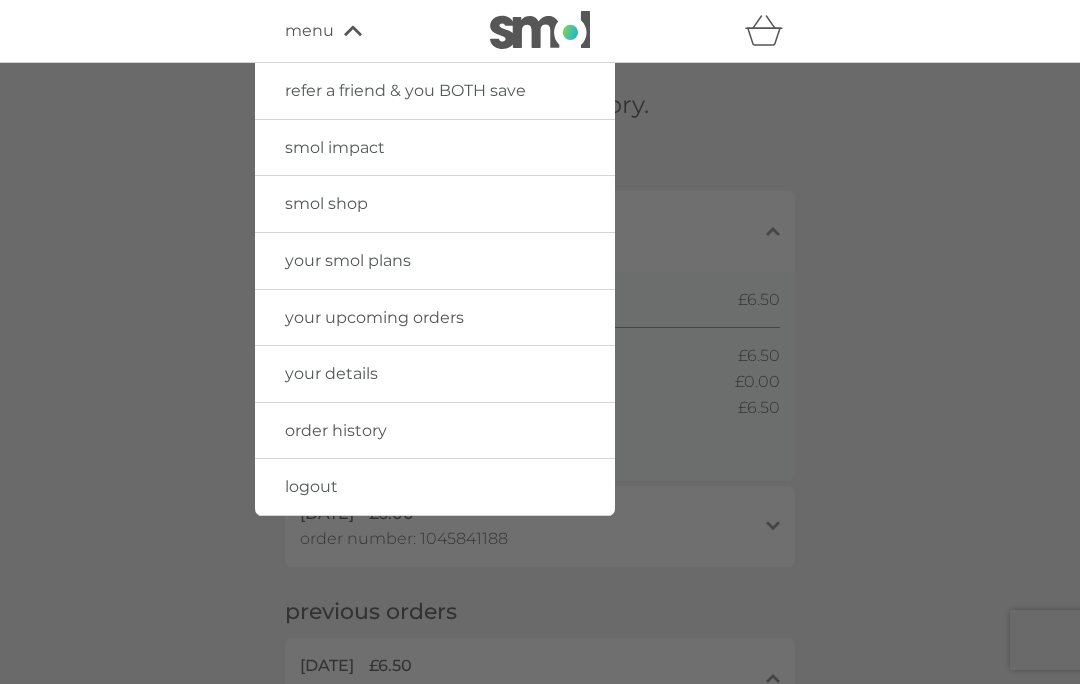 click on "your smol plans" at bounding box center (348, 260) 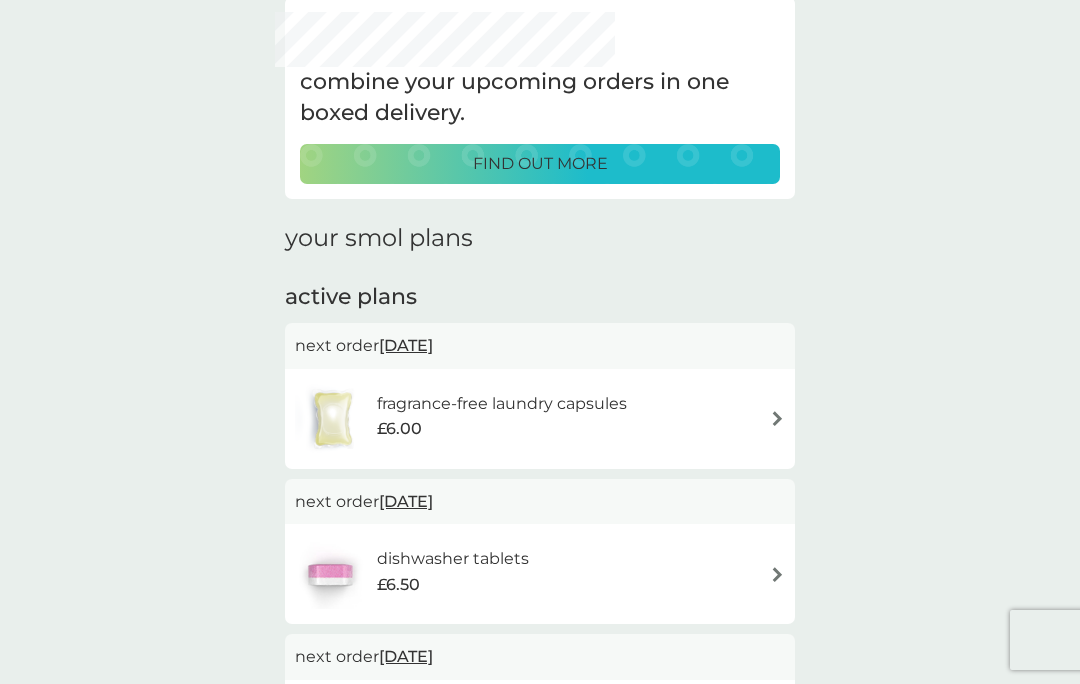 scroll, scrollTop: 100, scrollLeft: 0, axis: vertical 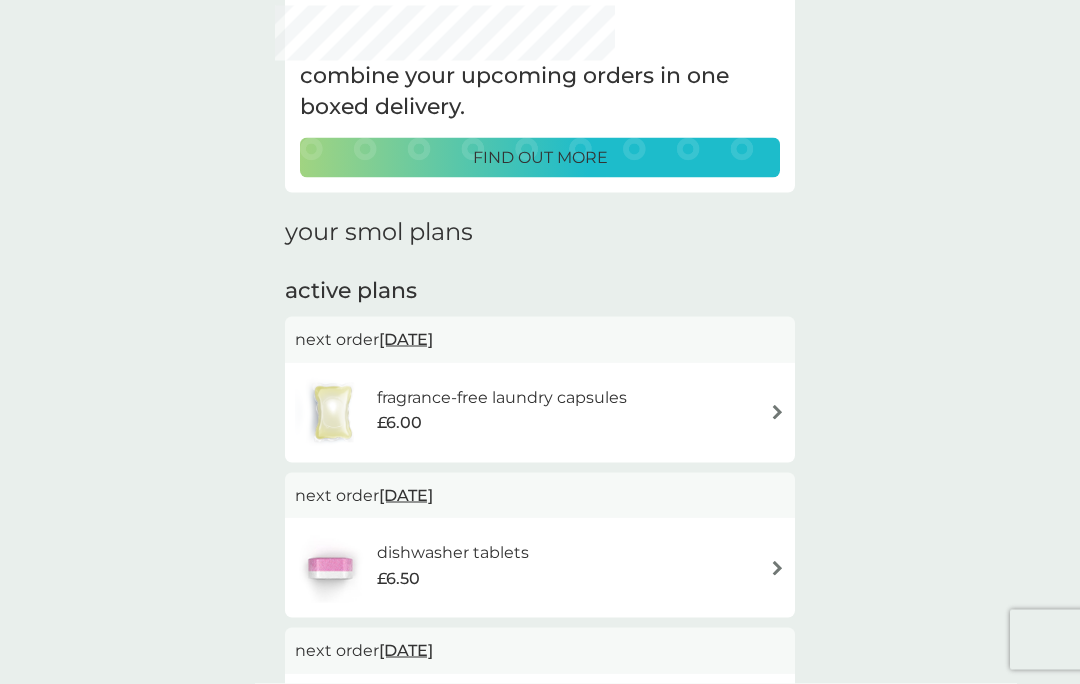 click on "[DATE]" at bounding box center (406, 339) 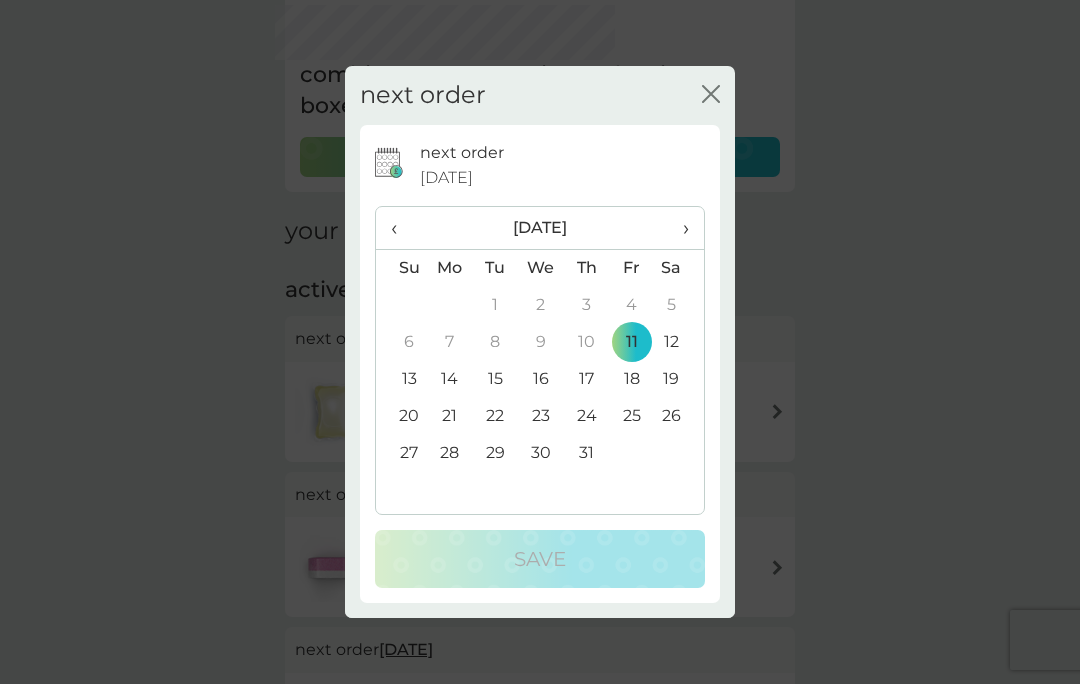 click on "›" at bounding box center (679, 228) 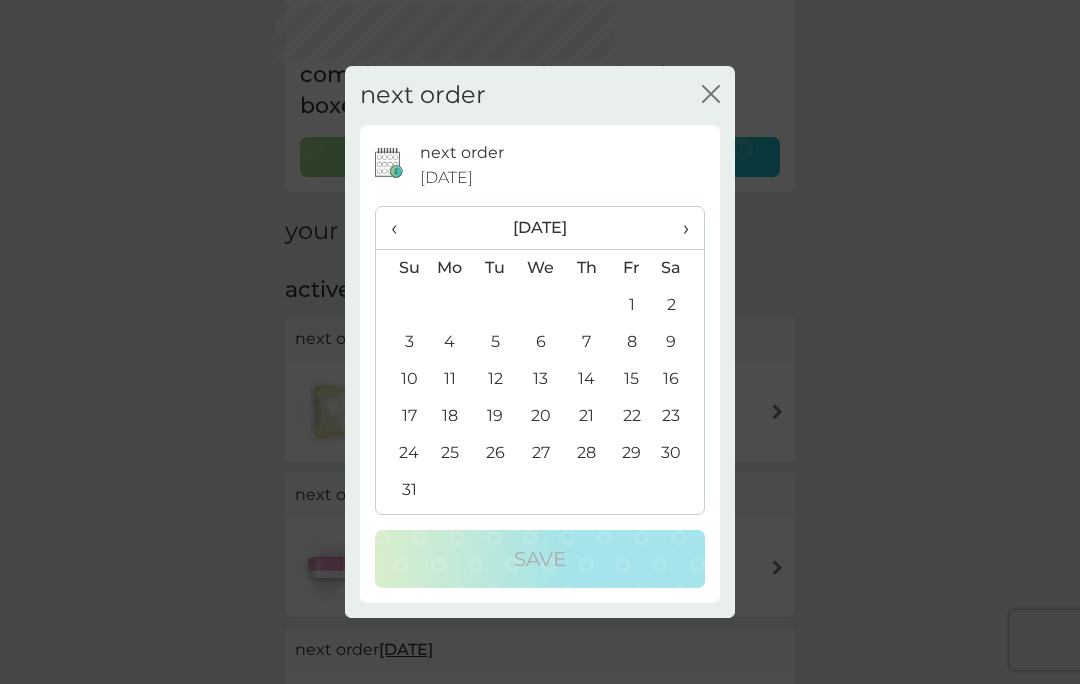click on "17" at bounding box center [401, 416] 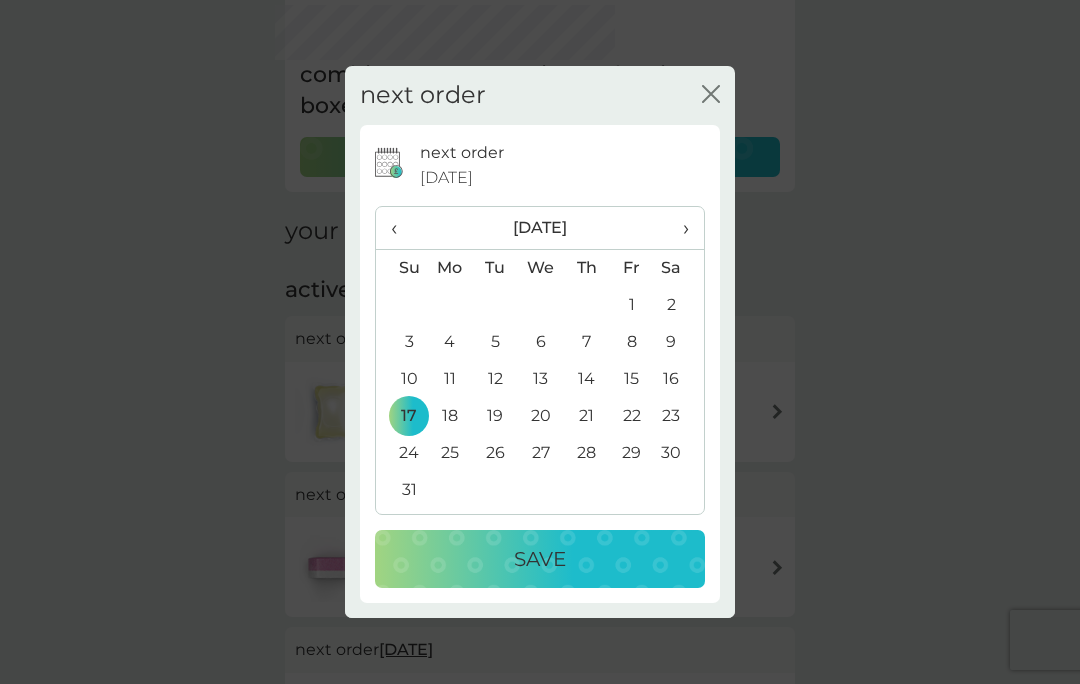 click on "Save" at bounding box center [540, 559] 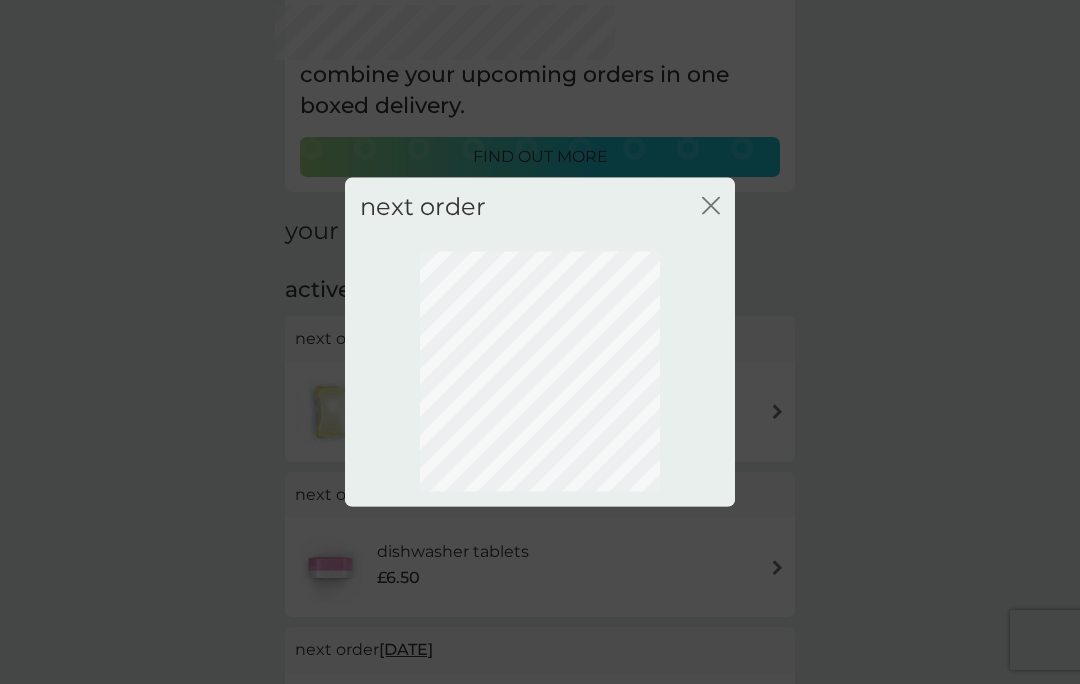 scroll, scrollTop: 66, scrollLeft: 0, axis: vertical 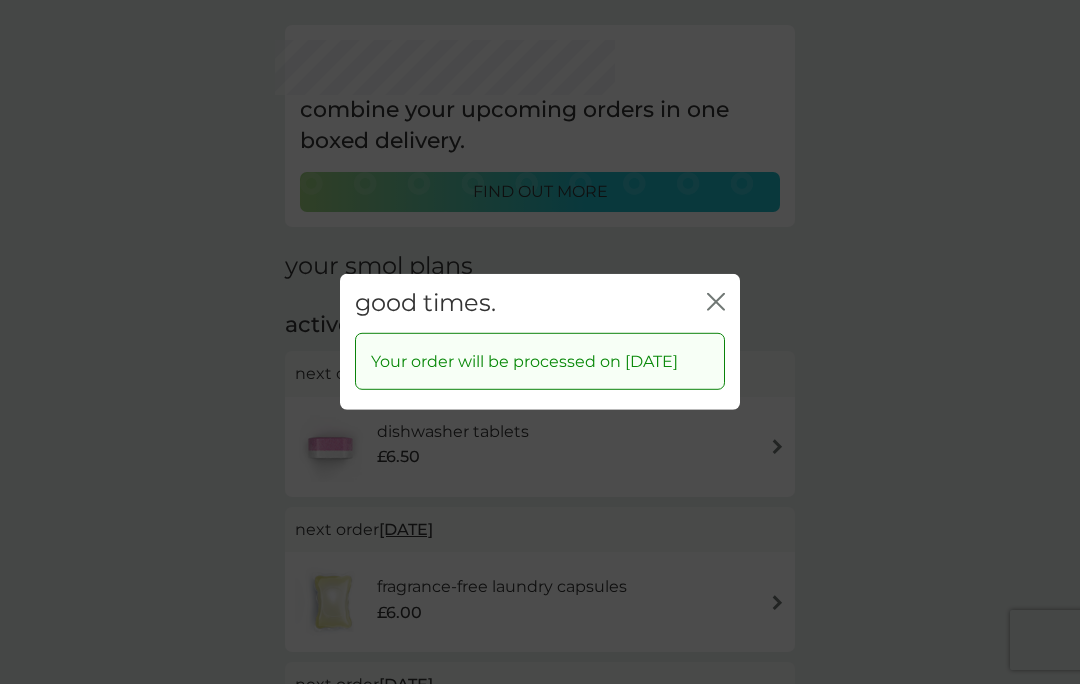 click on "close" 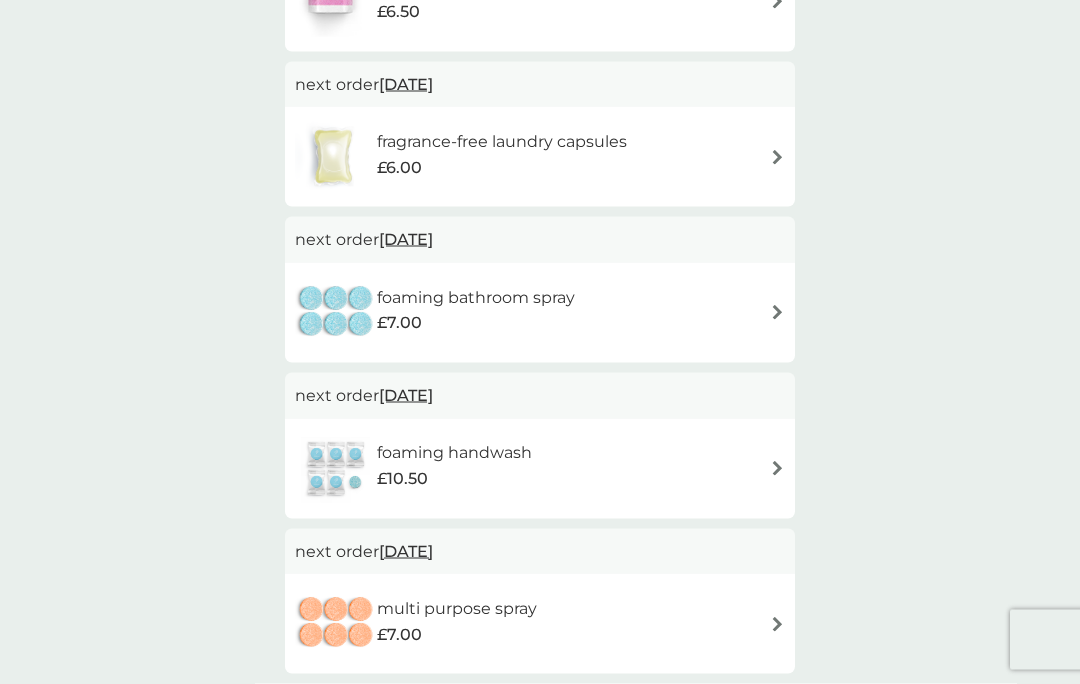scroll, scrollTop: 511, scrollLeft: 0, axis: vertical 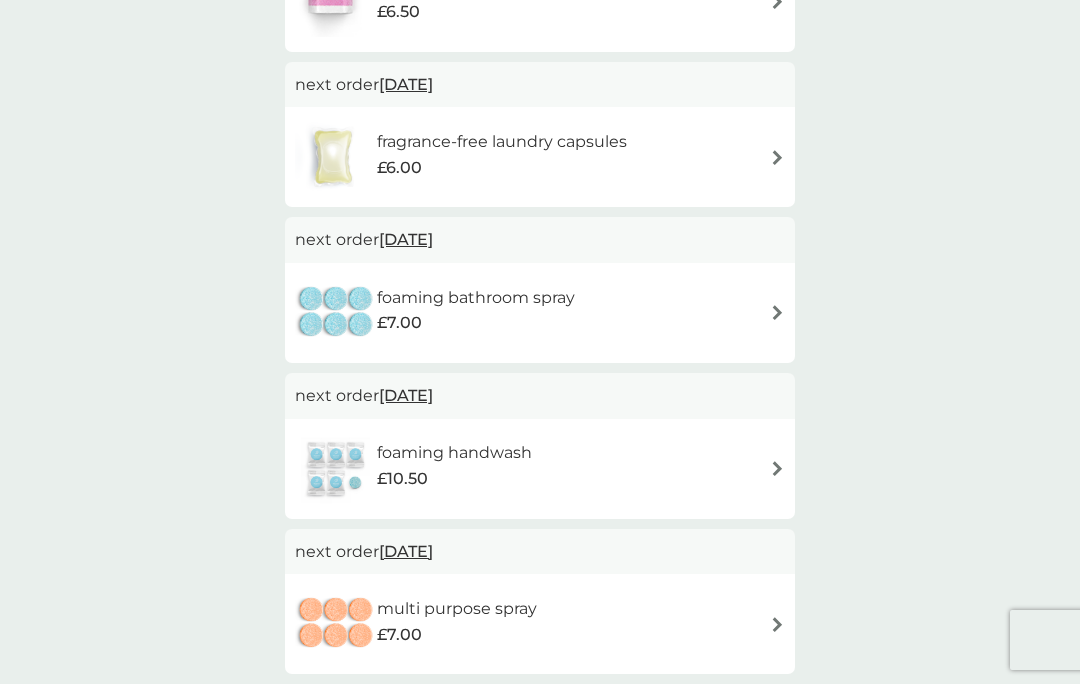 click at bounding box center (777, 468) 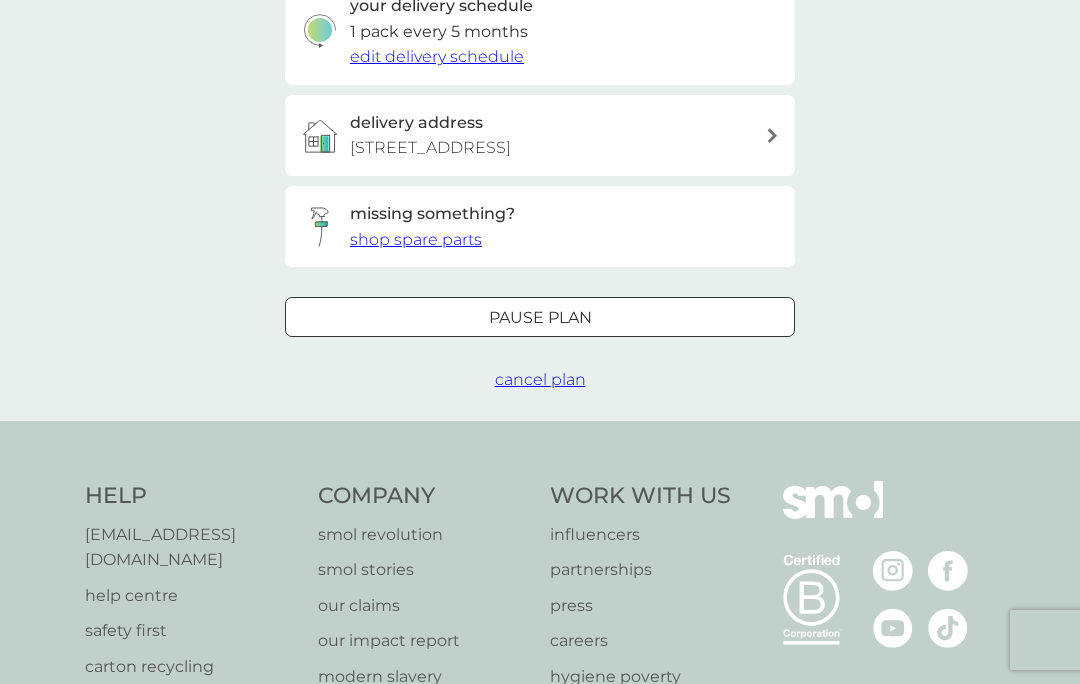 scroll, scrollTop: 0, scrollLeft: 0, axis: both 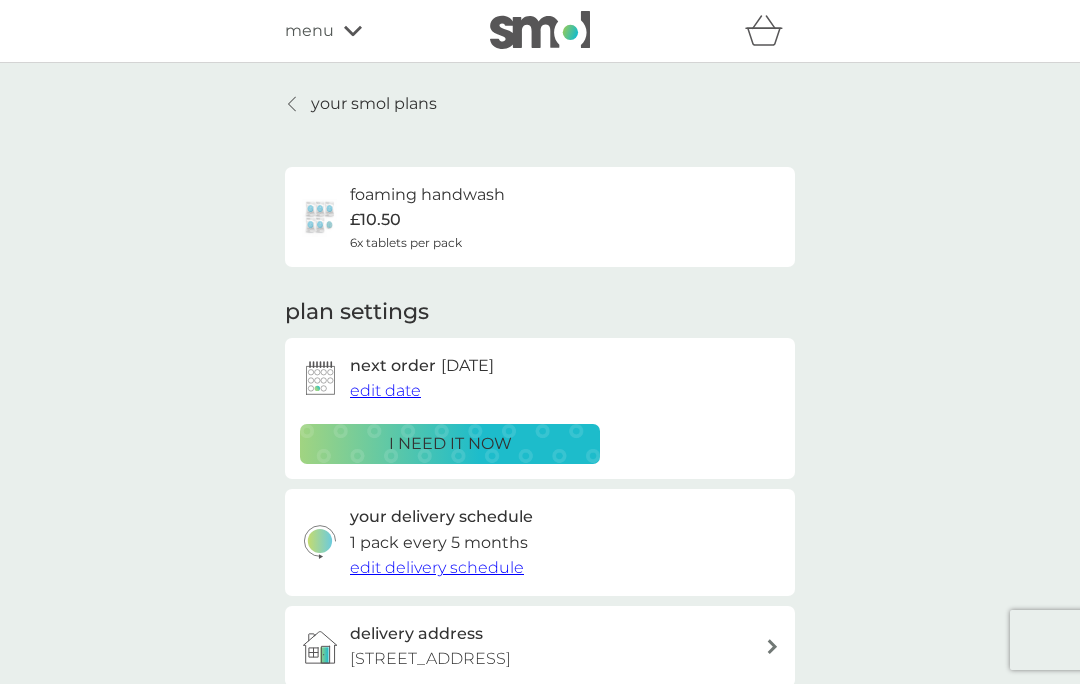 click on "edit date" at bounding box center [385, 390] 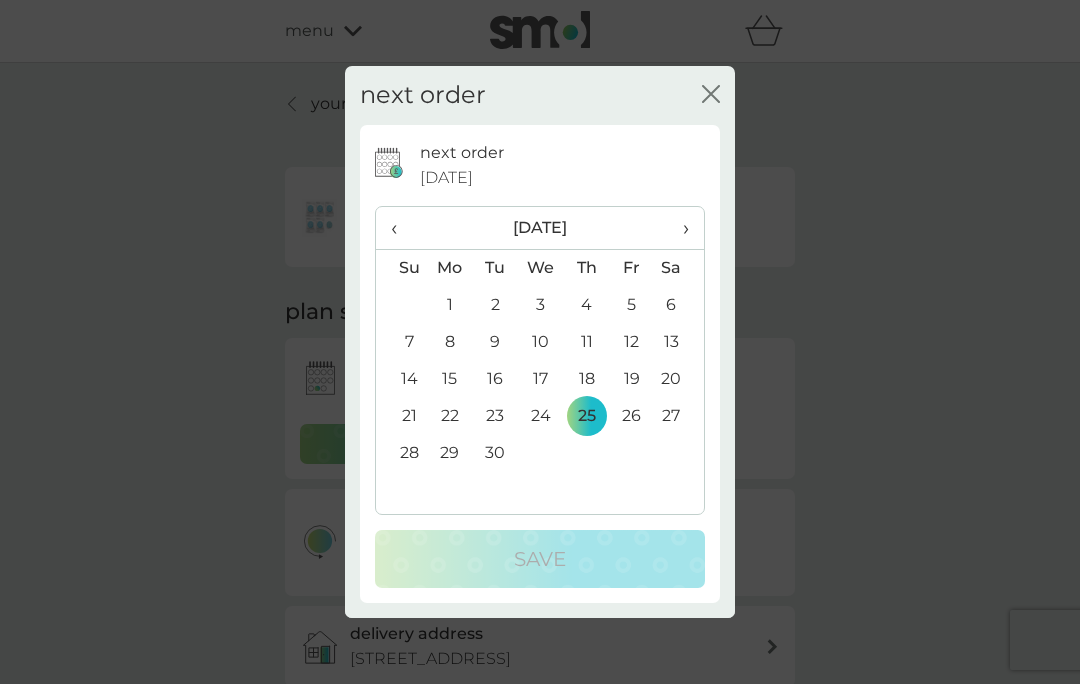 click on "‹" at bounding box center [401, 228] 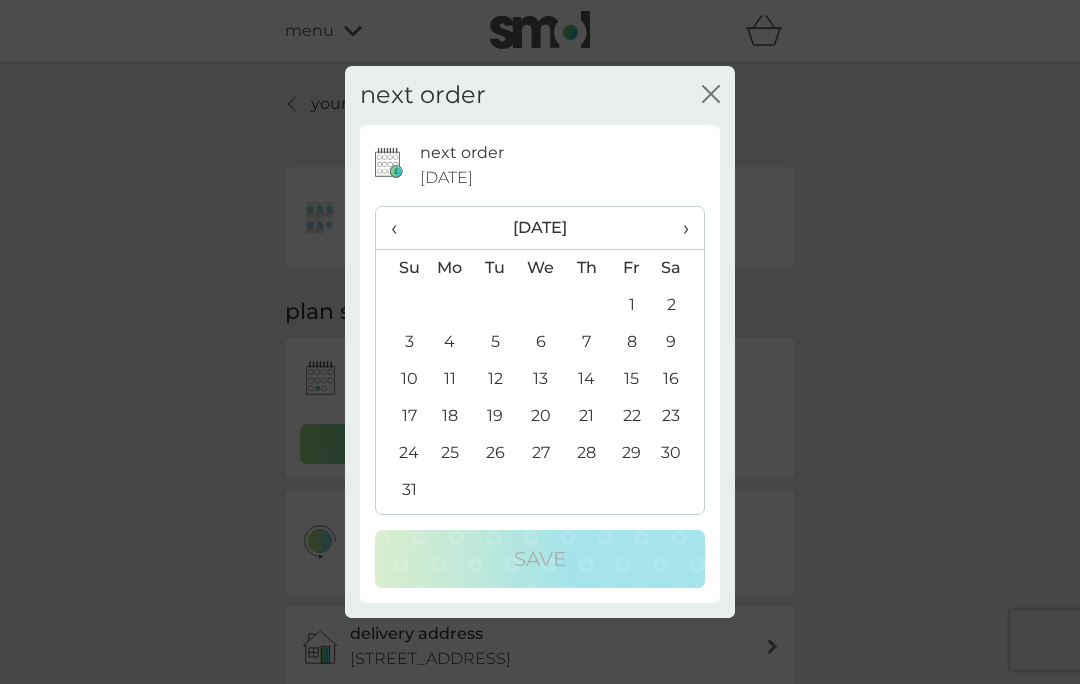 click on "17" at bounding box center [401, 416] 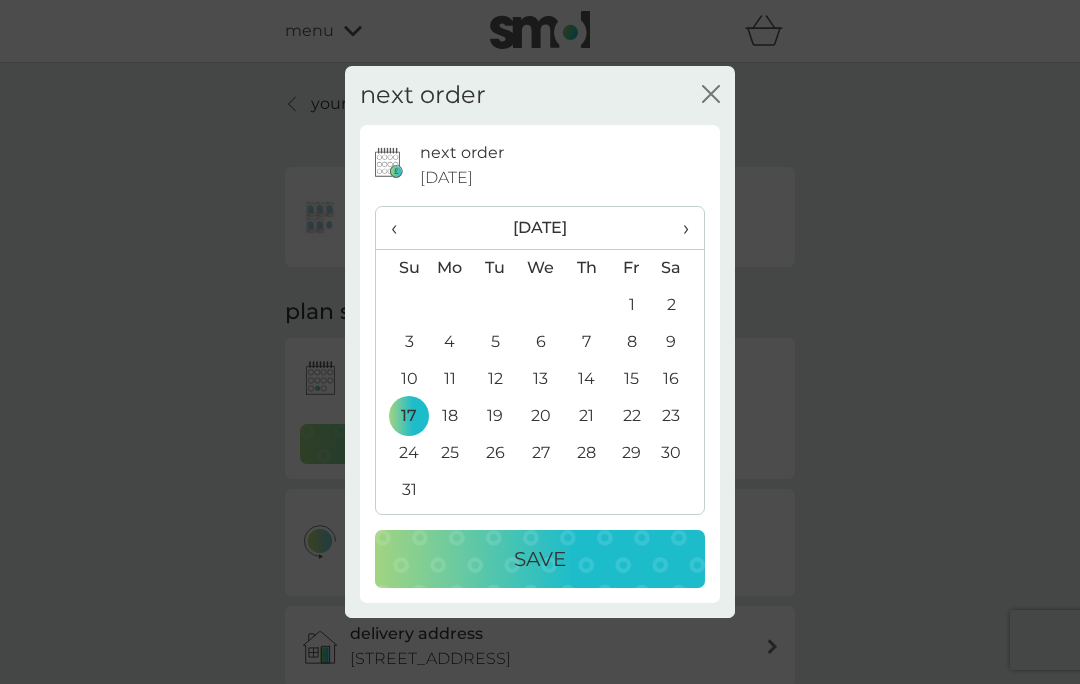 click on "Save" at bounding box center (540, 559) 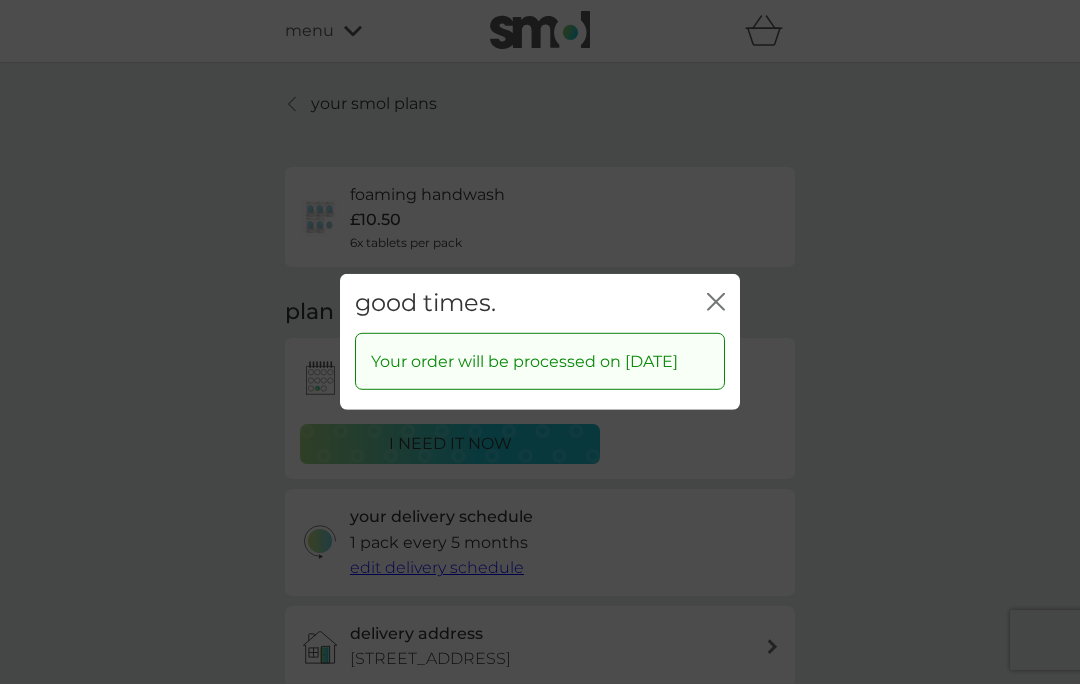 click on "close" at bounding box center (716, 303) 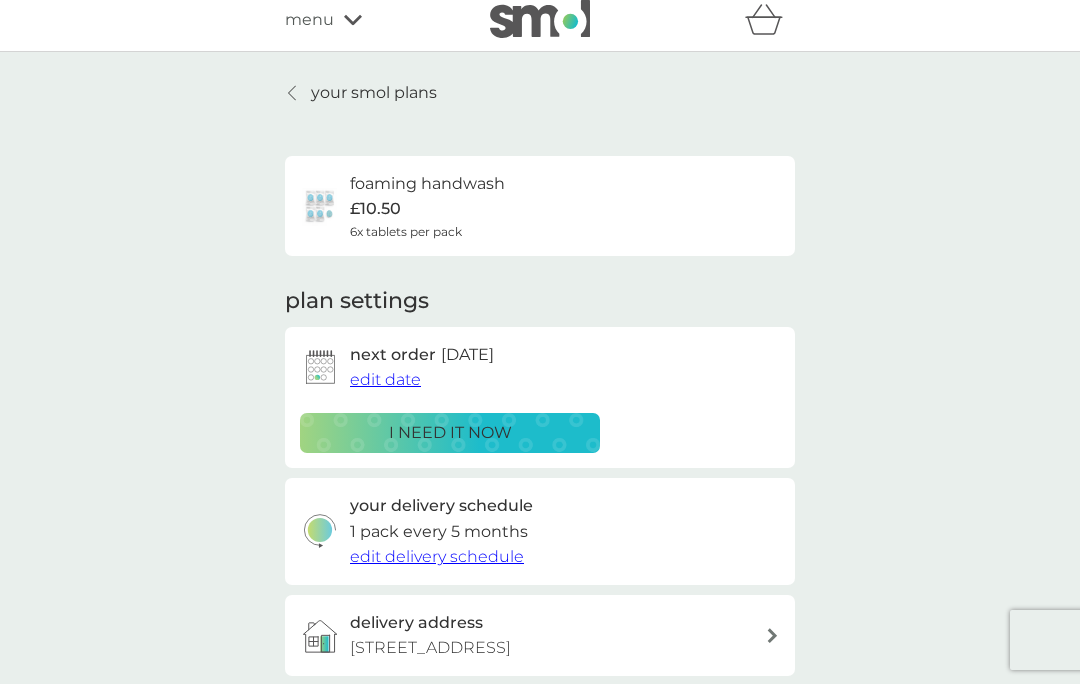 scroll, scrollTop: 0, scrollLeft: 0, axis: both 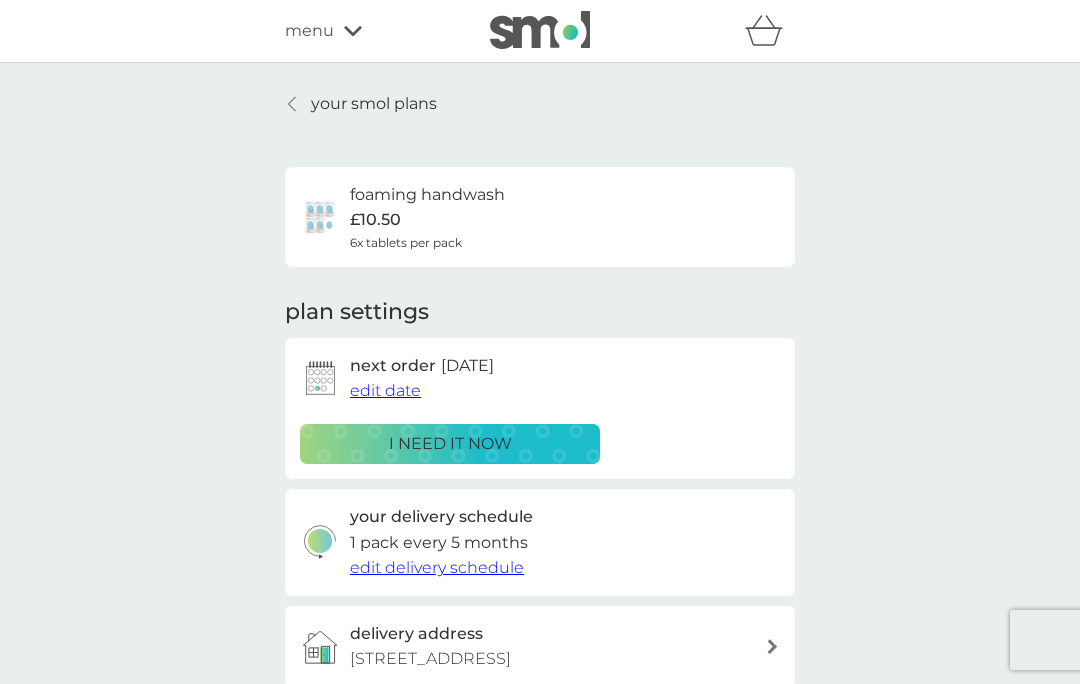 click on "your smol plans" at bounding box center (374, 104) 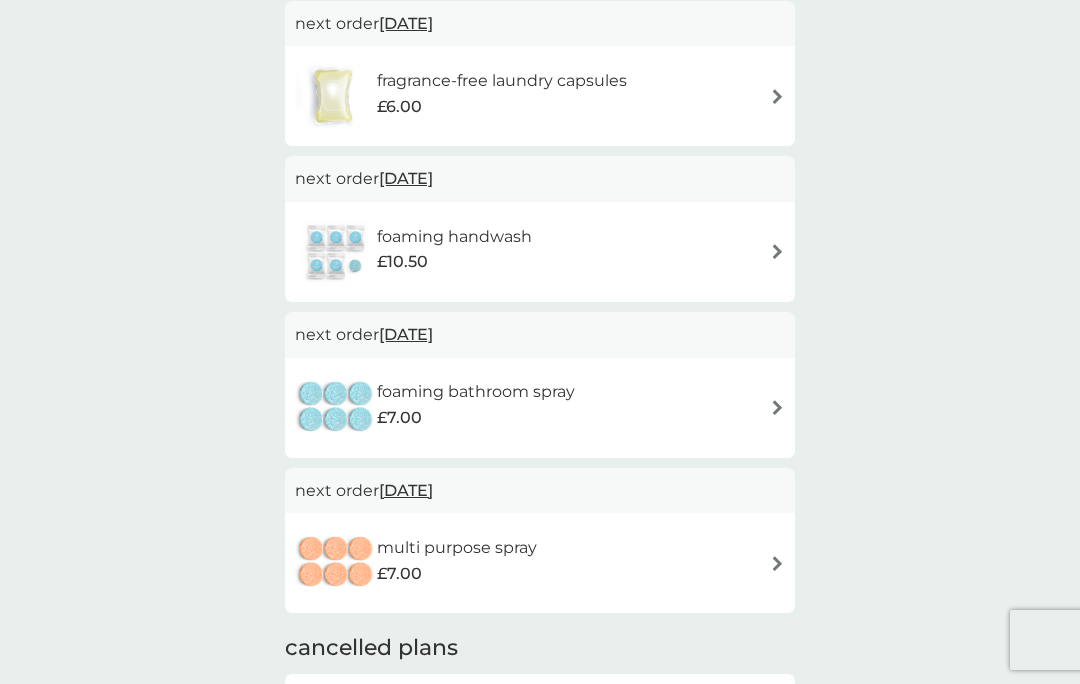 scroll, scrollTop: 581, scrollLeft: 0, axis: vertical 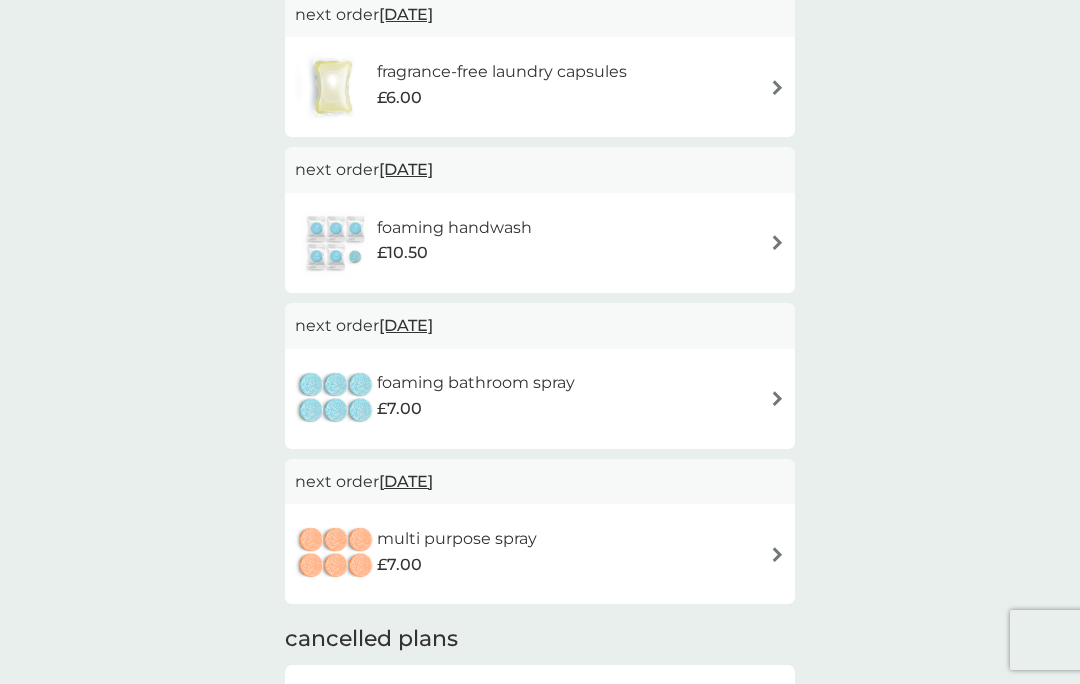 click at bounding box center (777, 398) 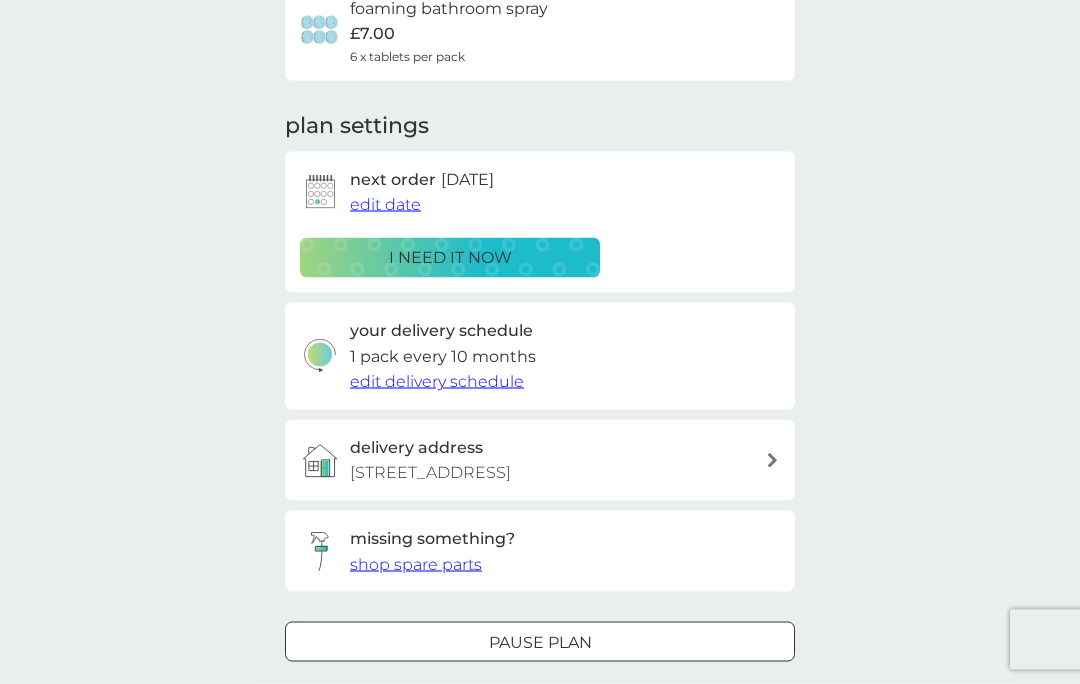 scroll, scrollTop: 187, scrollLeft: 0, axis: vertical 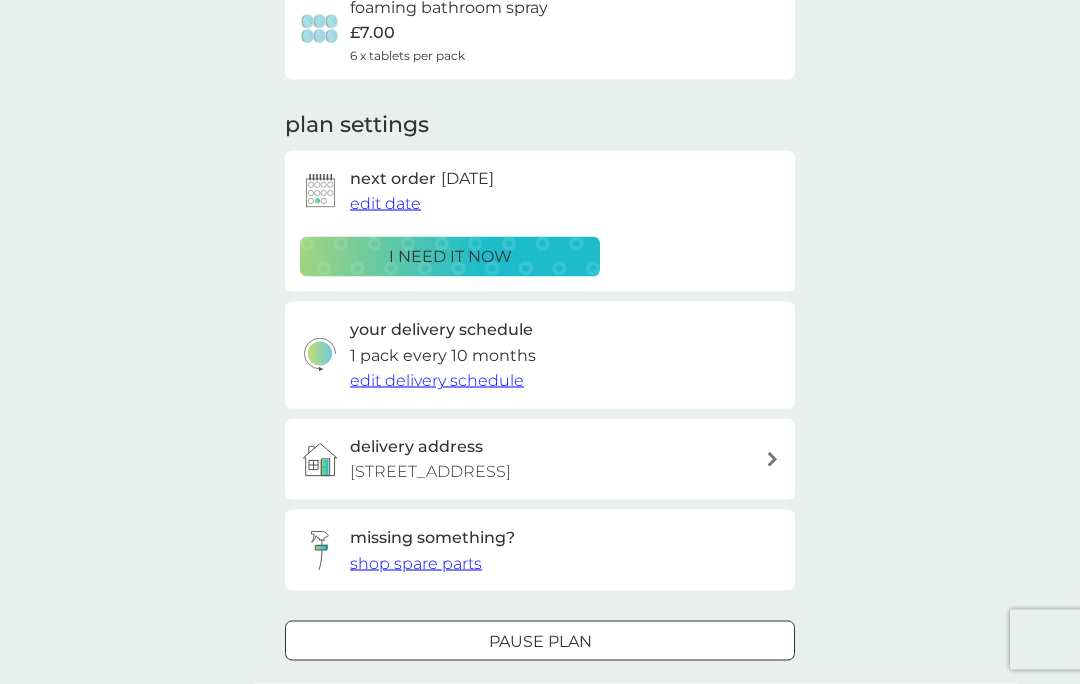 click on "Pause plan" at bounding box center (540, 642) 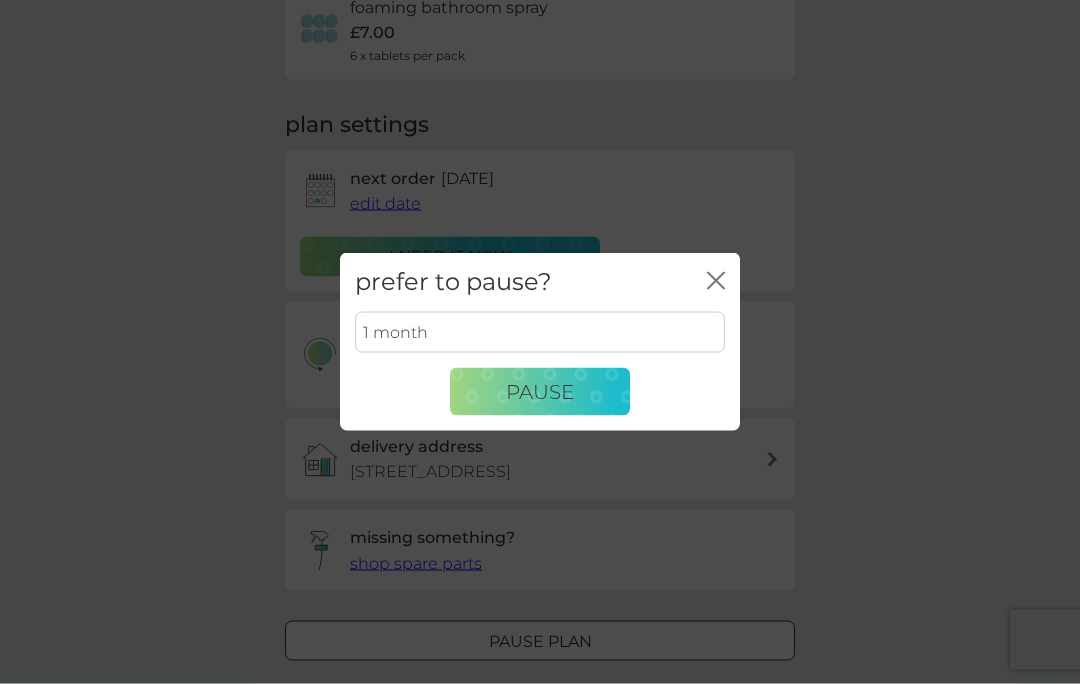 scroll, scrollTop: 188, scrollLeft: 0, axis: vertical 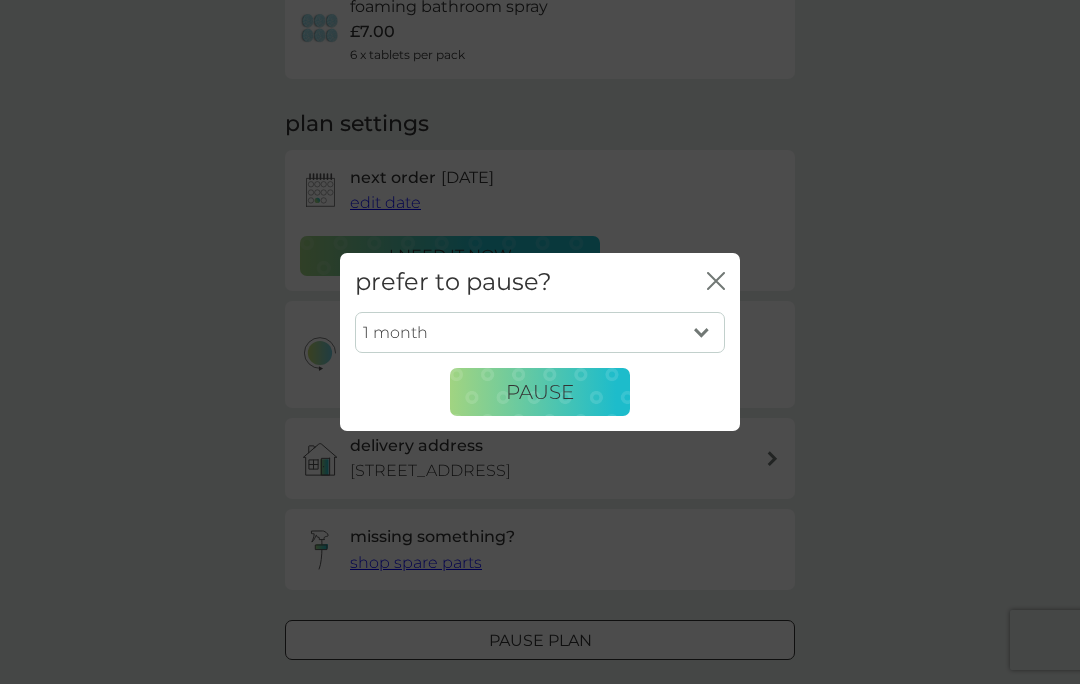 click on "1 month 2 months 3 months 4 months 5 months 6 months" at bounding box center [540, 333] 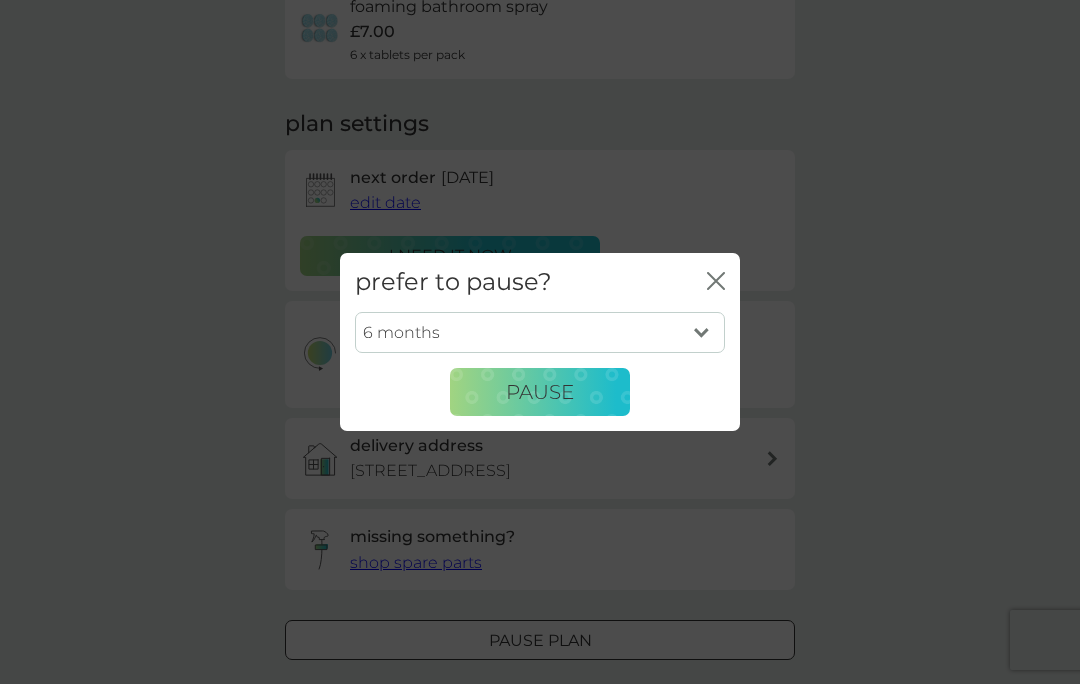 click on "Pause" at bounding box center [540, 392] 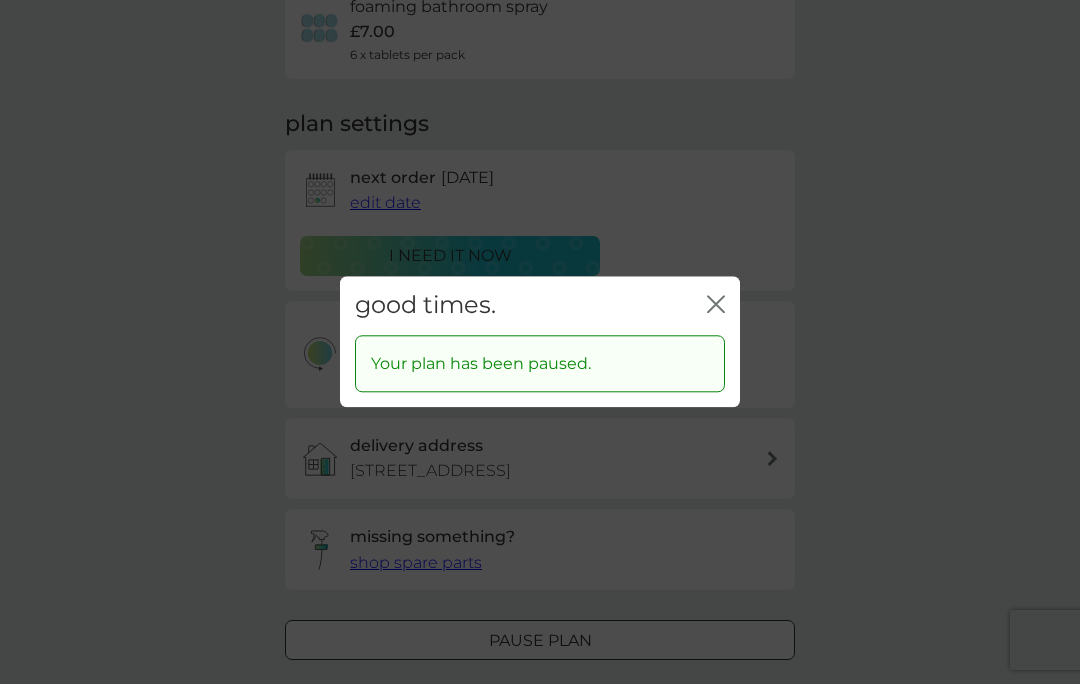 click on "close" 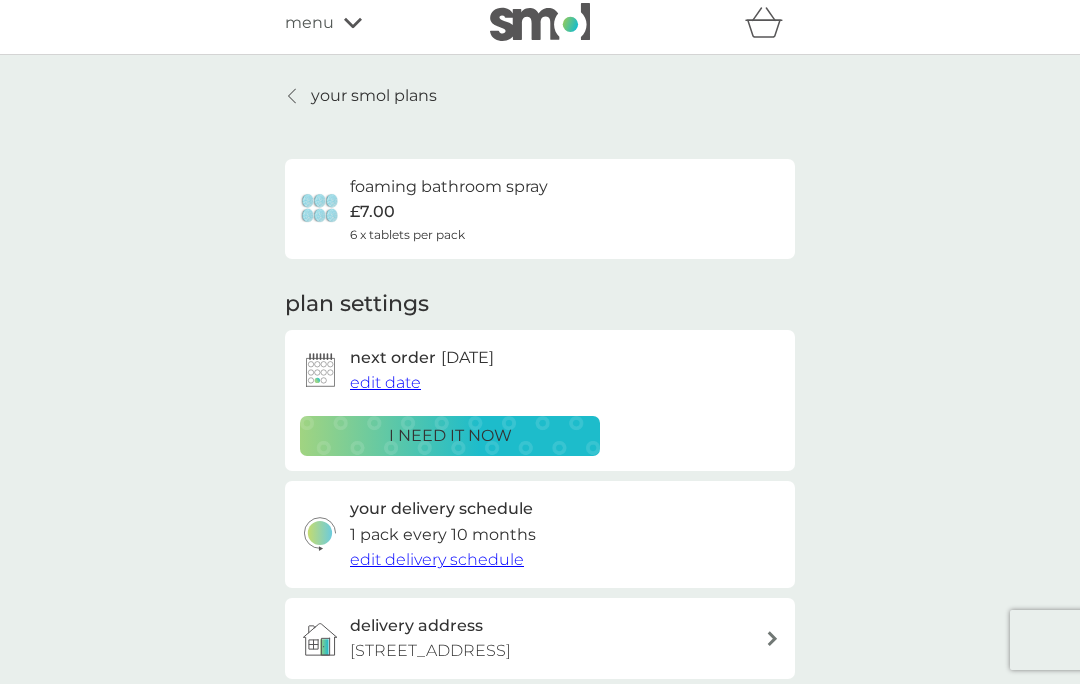 scroll, scrollTop: 0, scrollLeft: 0, axis: both 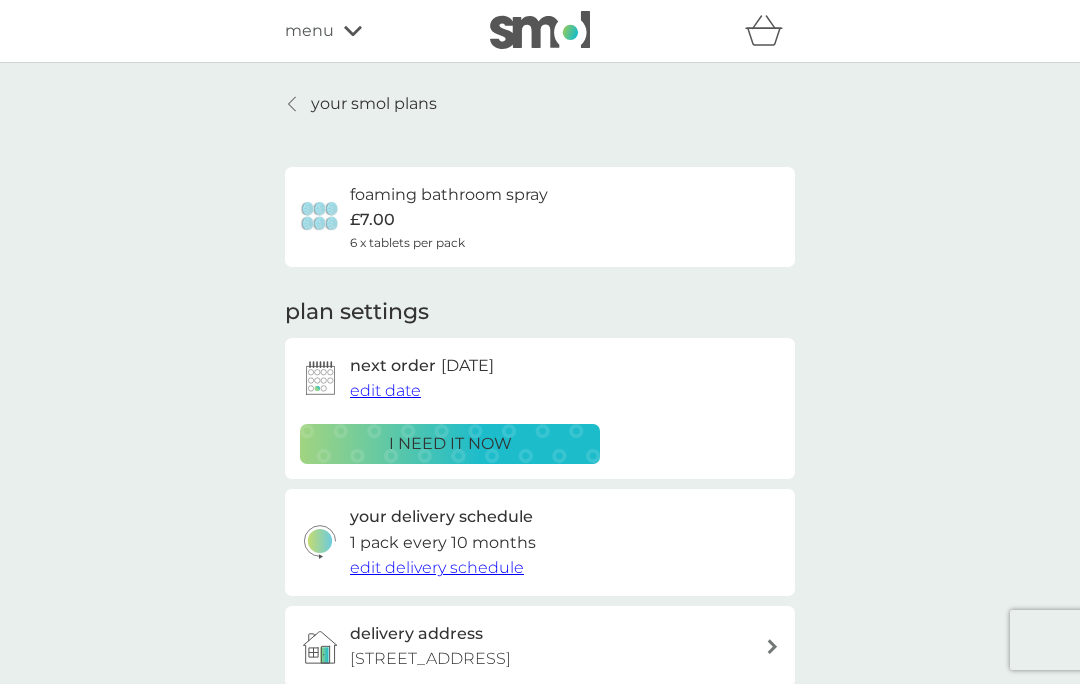 click on "your smol plans" at bounding box center [374, 104] 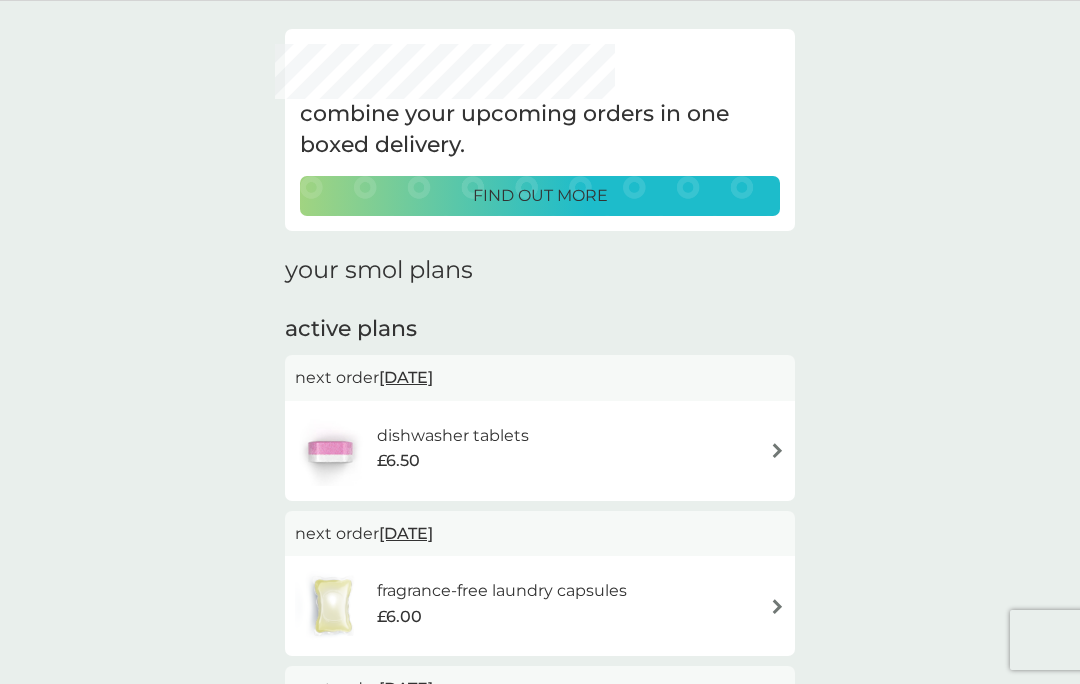 scroll, scrollTop: 0, scrollLeft: 0, axis: both 